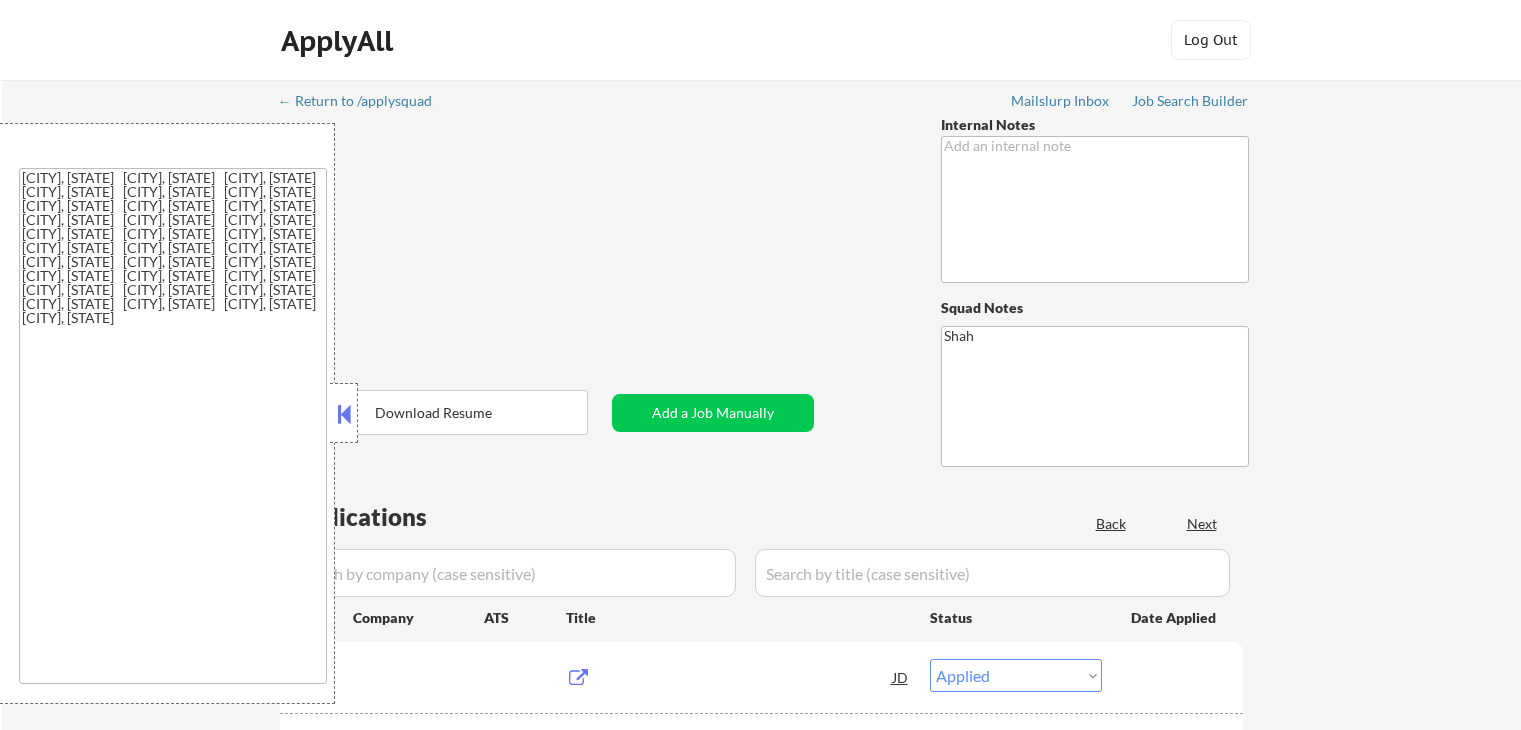 select on ""applied"" 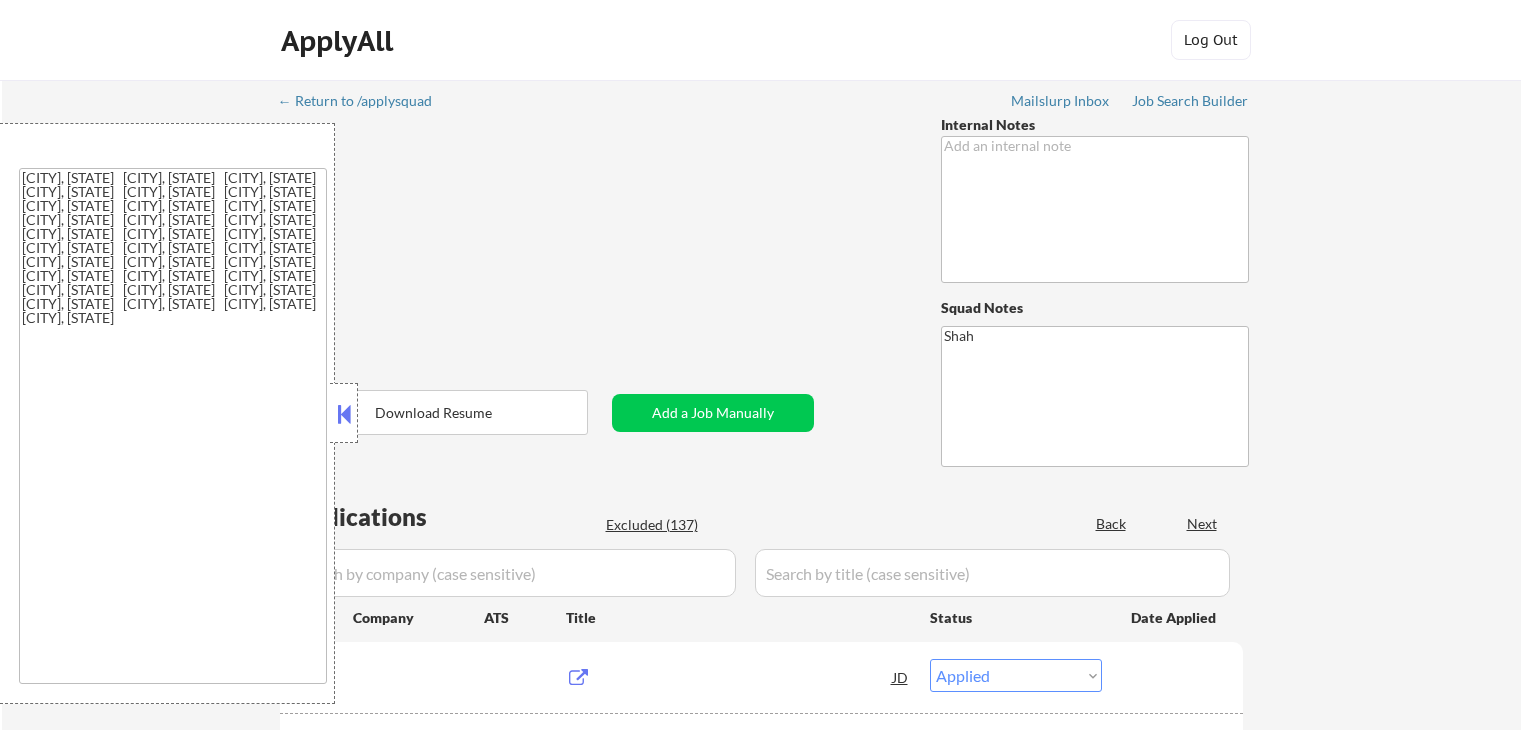 scroll, scrollTop: 0, scrollLeft: 0, axis: both 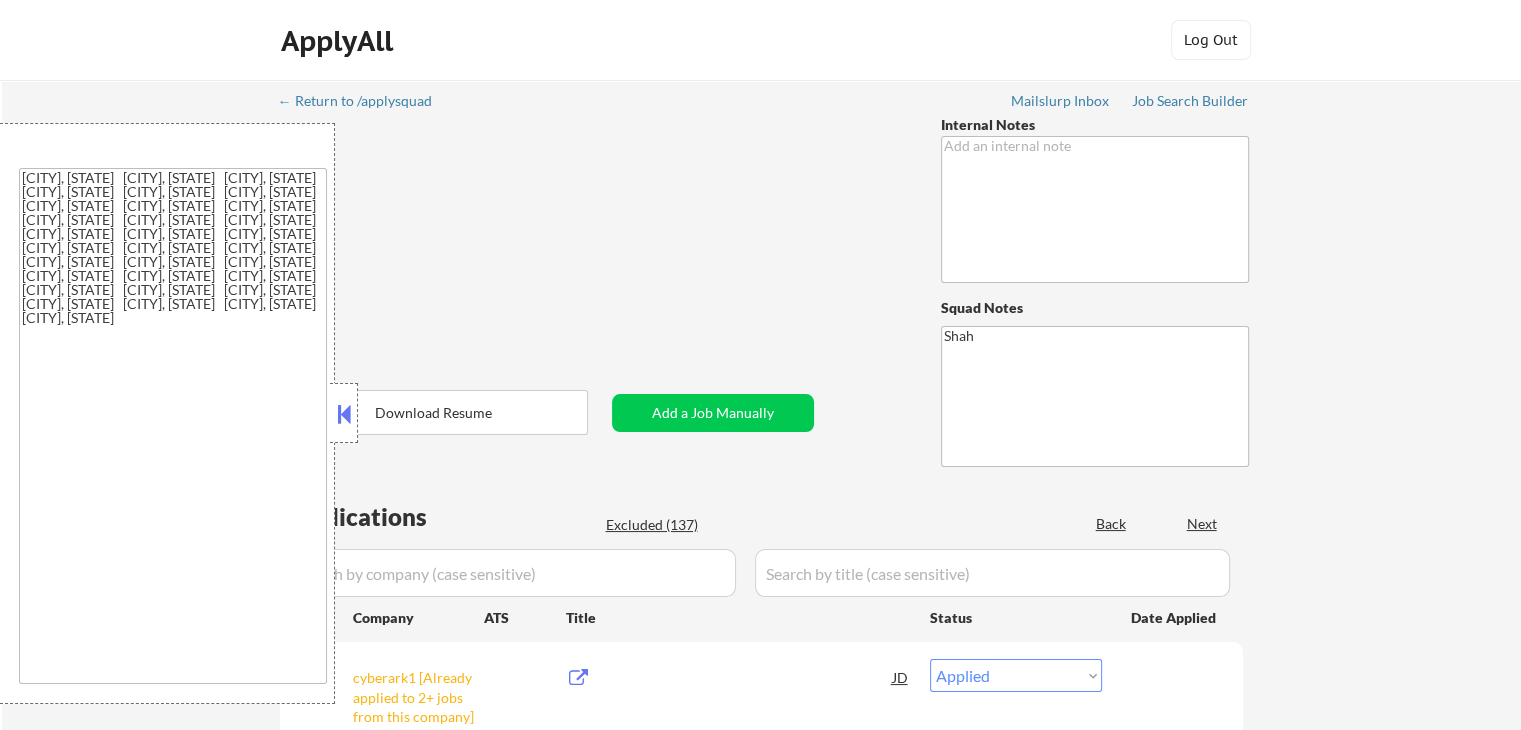 select on ""pending"" 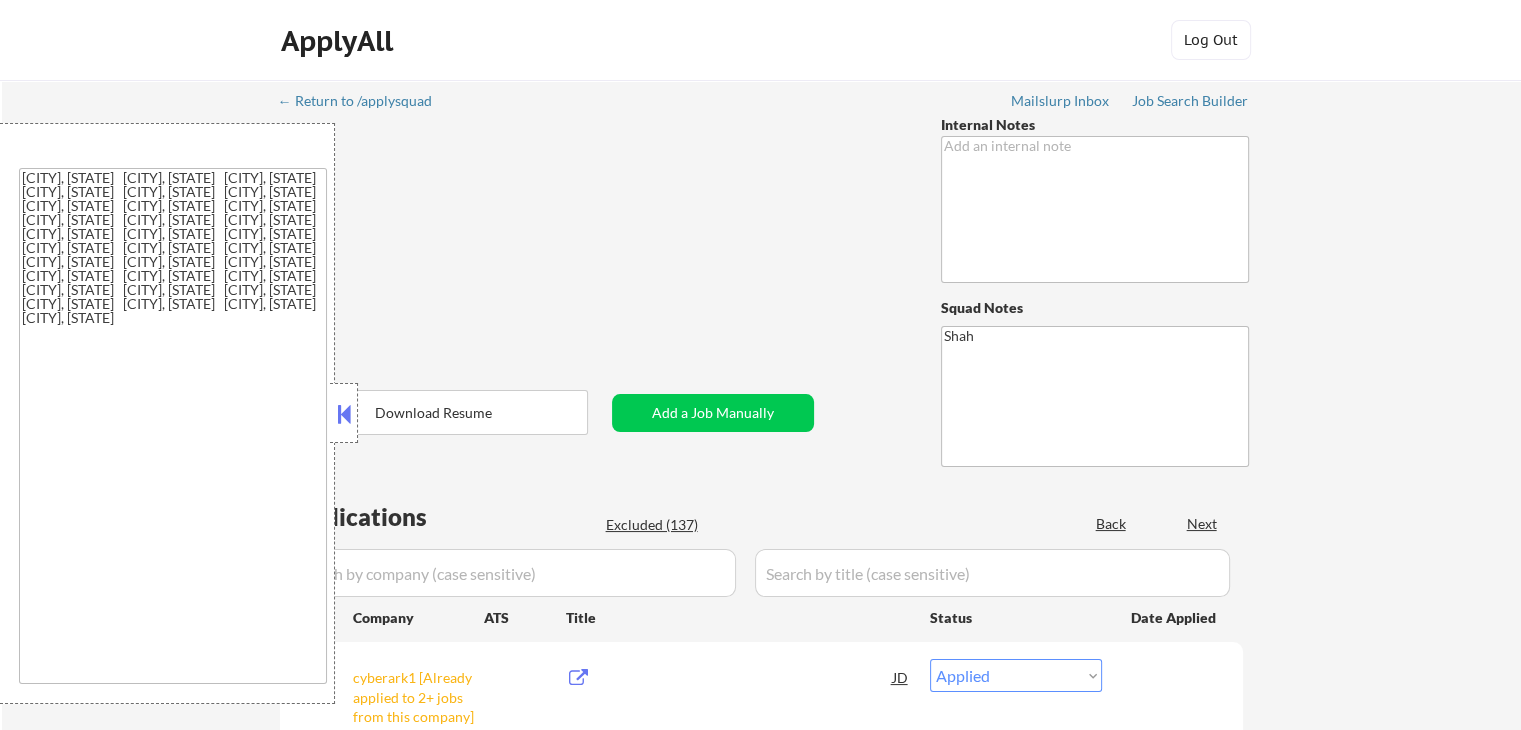 select on ""pending"" 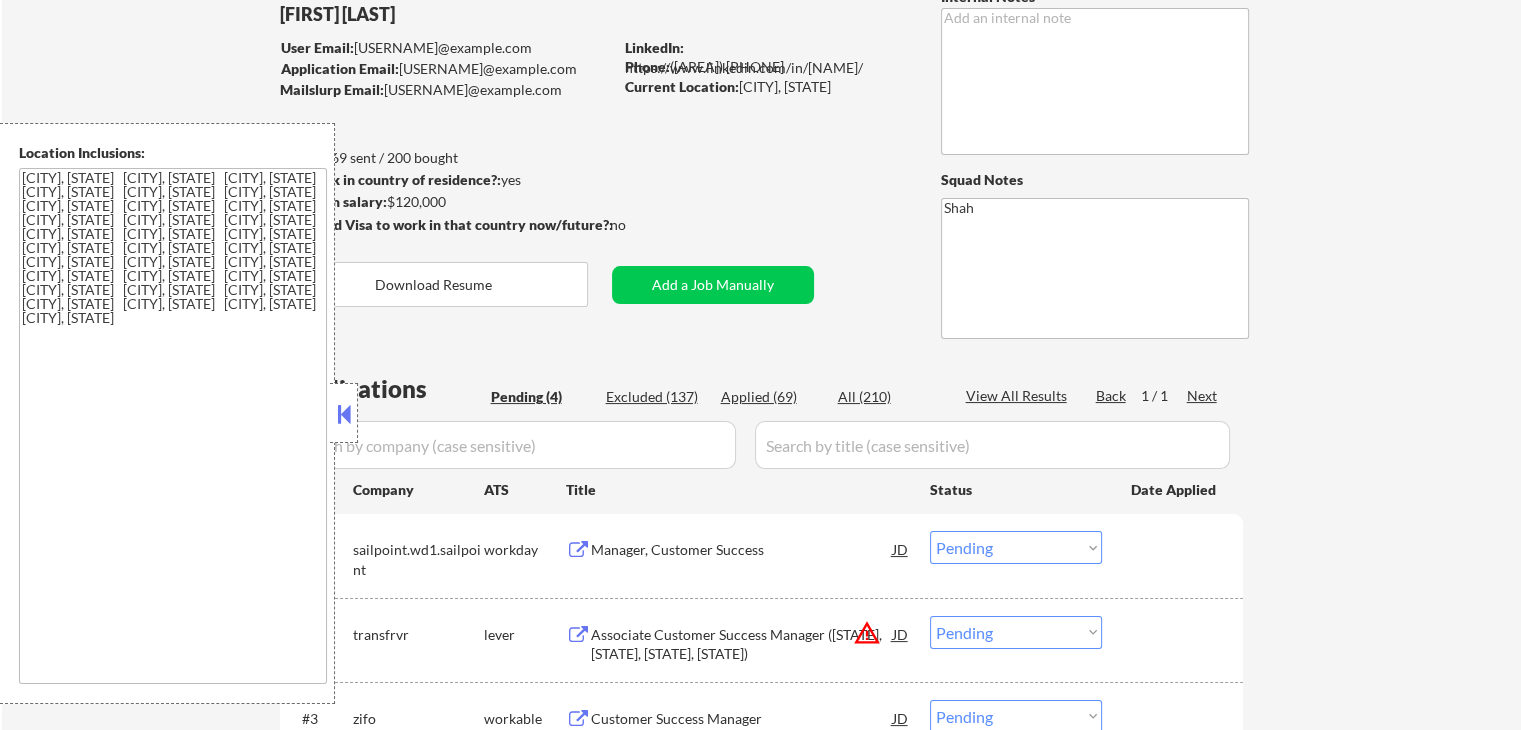 scroll, scrollTop: 300, scrollLeft: 0, axis: vertical 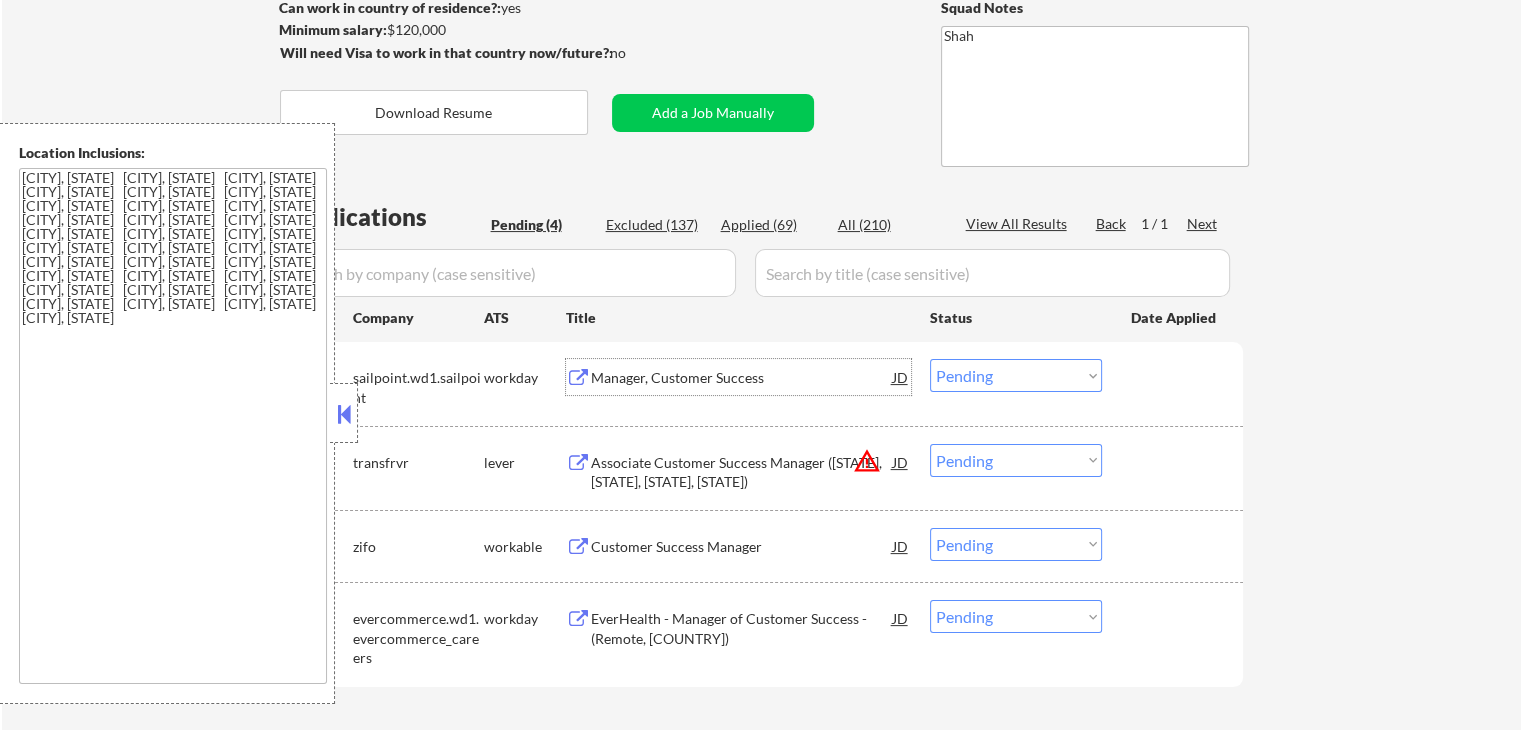 click on "Manager, Customer Success" at bounding box center (742, 377) 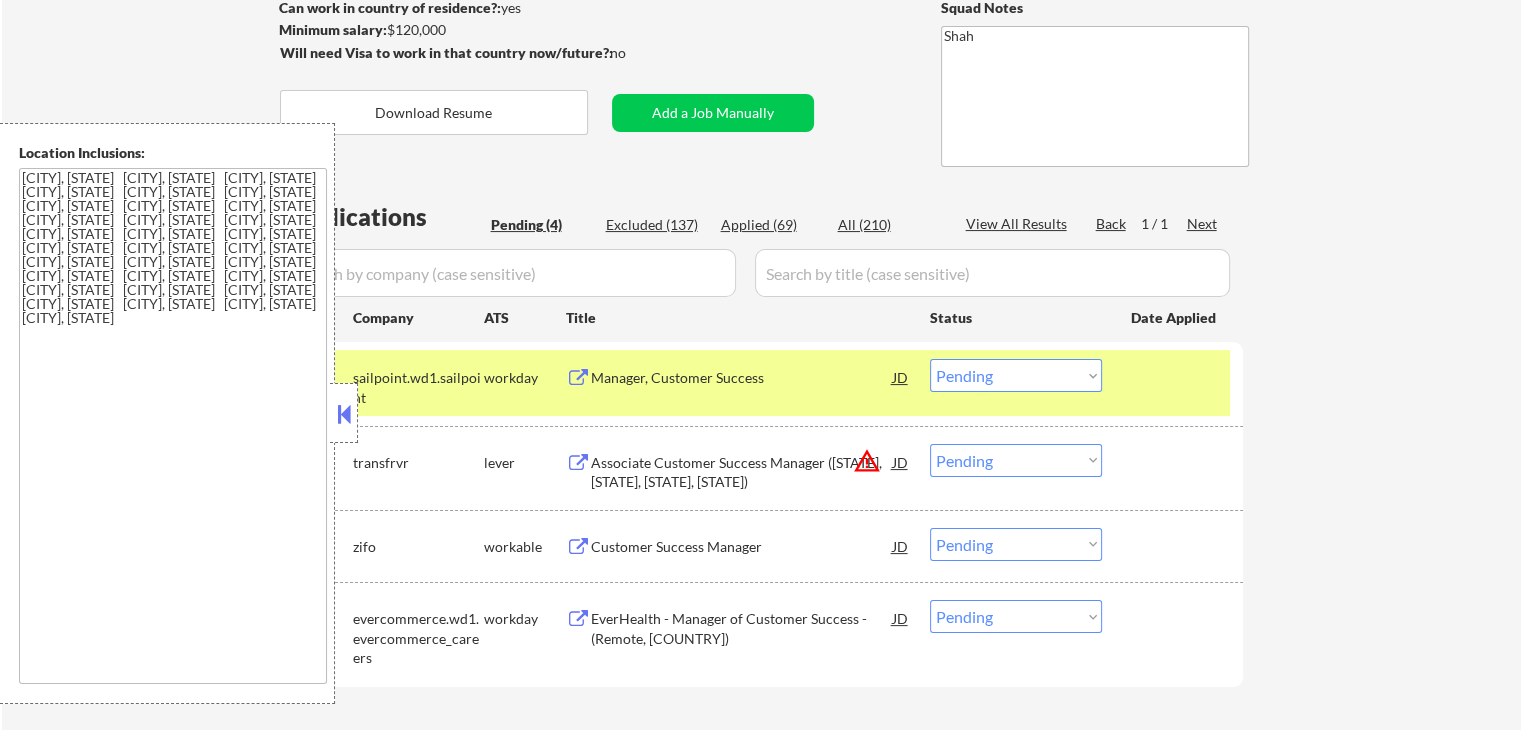 click on "Associate Customer Success Manager ([STATE], [STATE], [STATE], [STATE])" at bounding box center [742, 472] 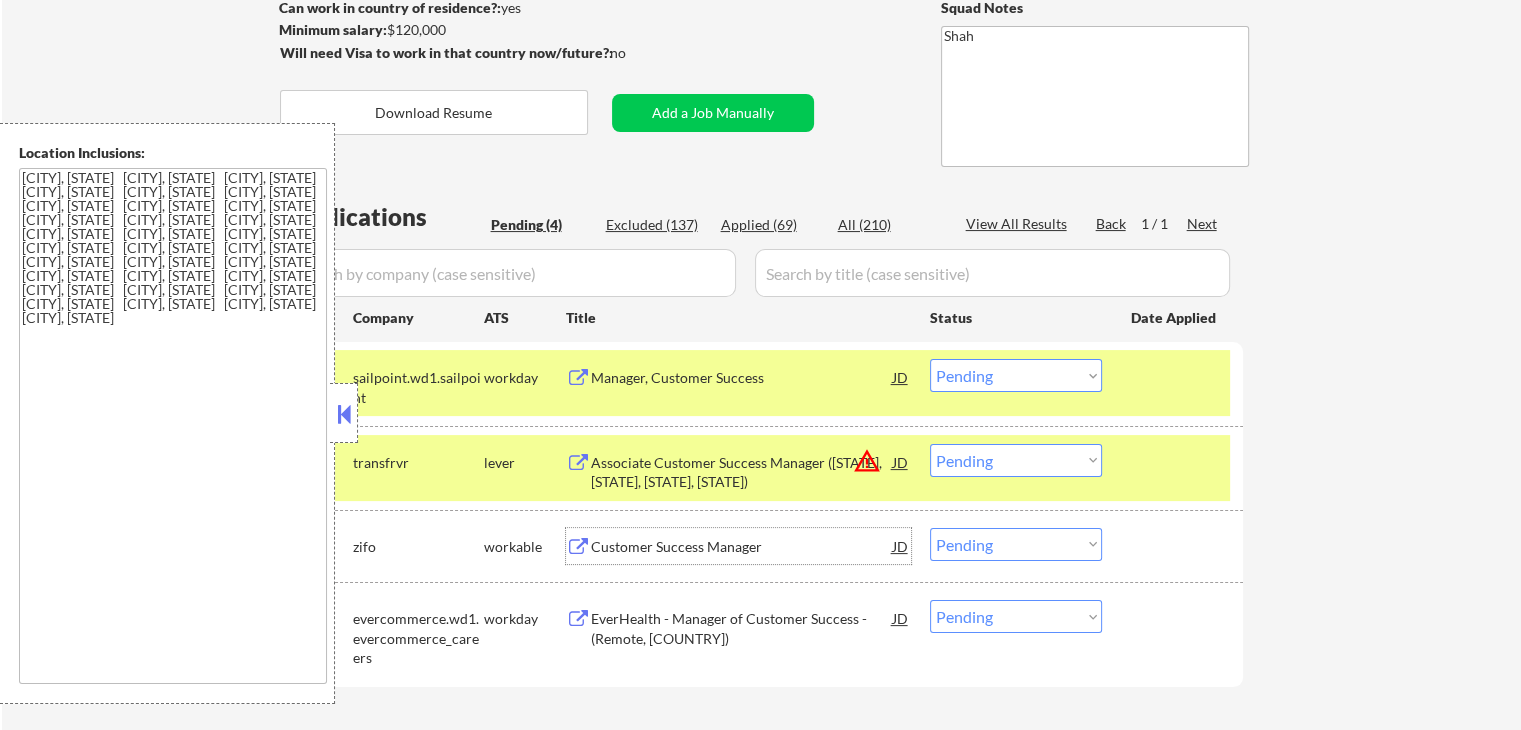 drag, startPoint x: 617, startPoint y: 547, endPoint x: 540, endPoint y: 543, distance: 77.10383 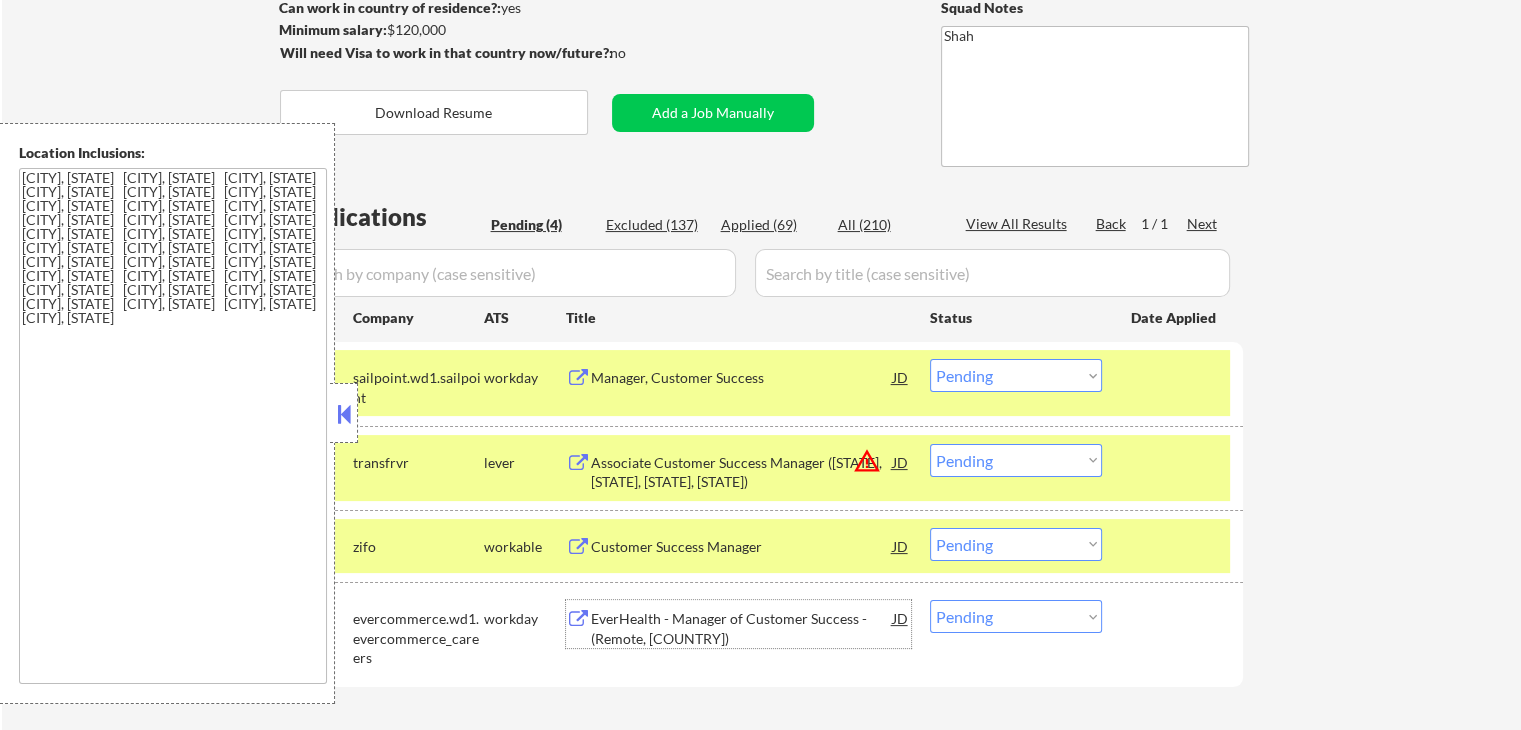 click on "EverHealth - Manager of Customer Success - (Remote, [COUNTRY])" at bounding box center (742, 628) 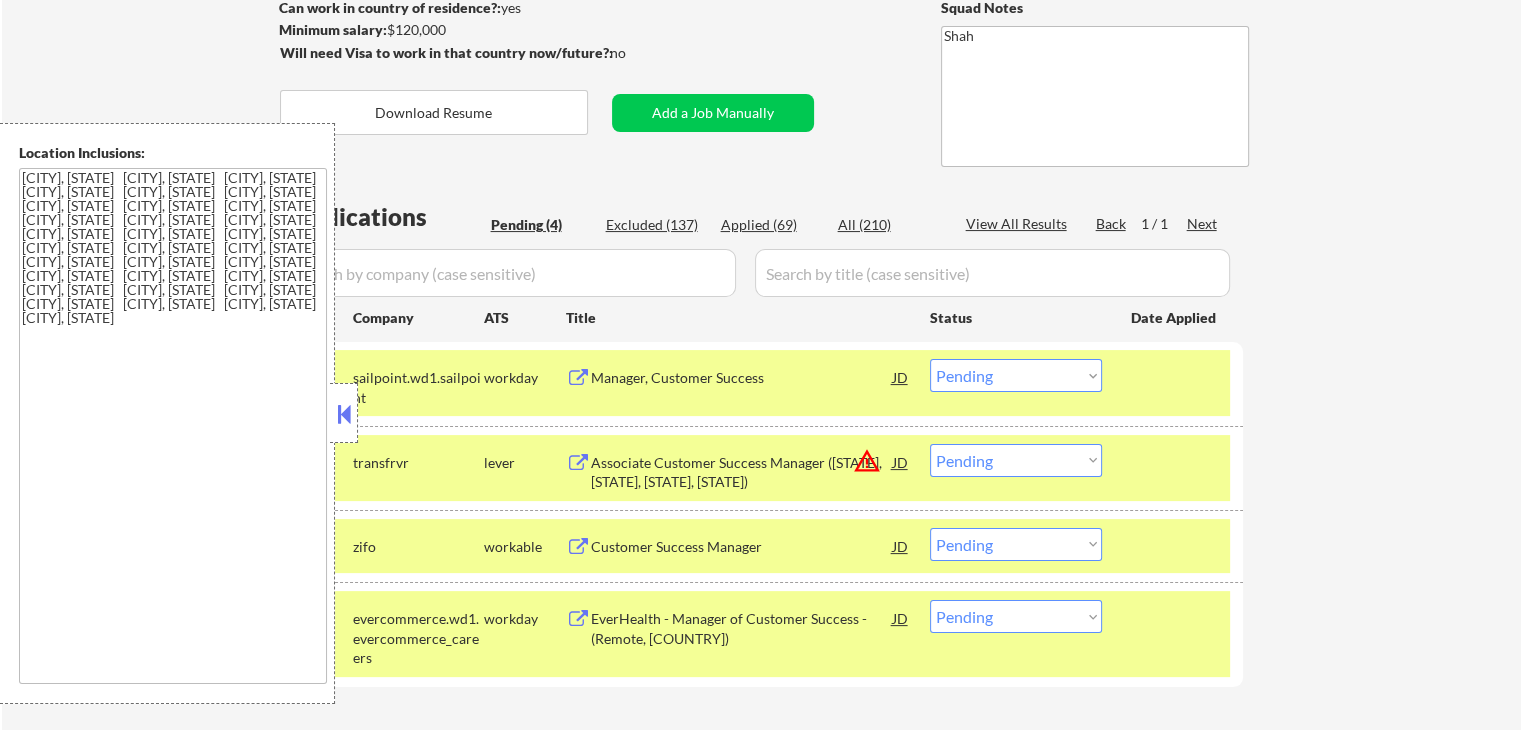 drag, startPoint x: 350, startPoint y: 421, endPoint x: 344, endPoint y: 458, distance: 37.48333 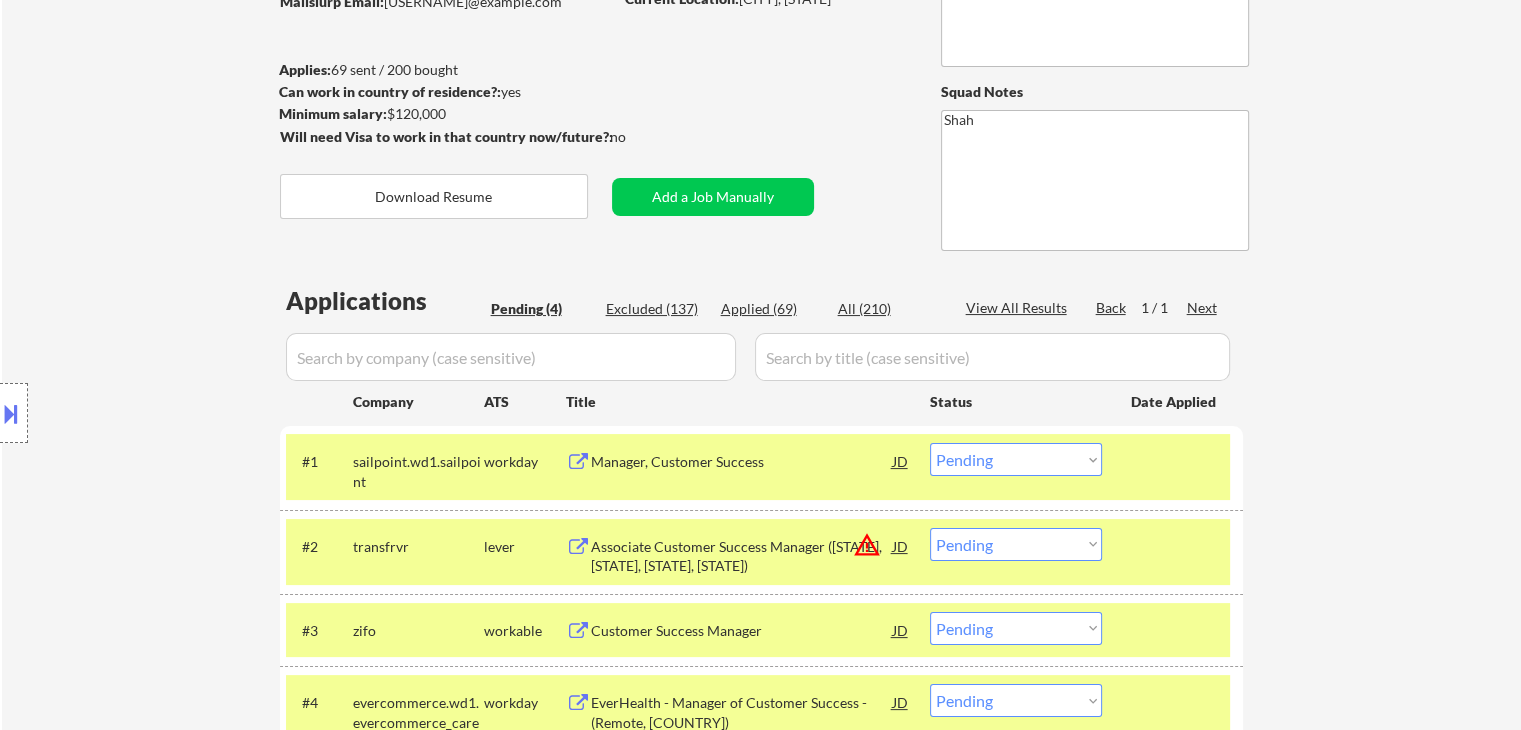 scroll, scrollTop: 100, scrollLeft: 0, axis: vertical 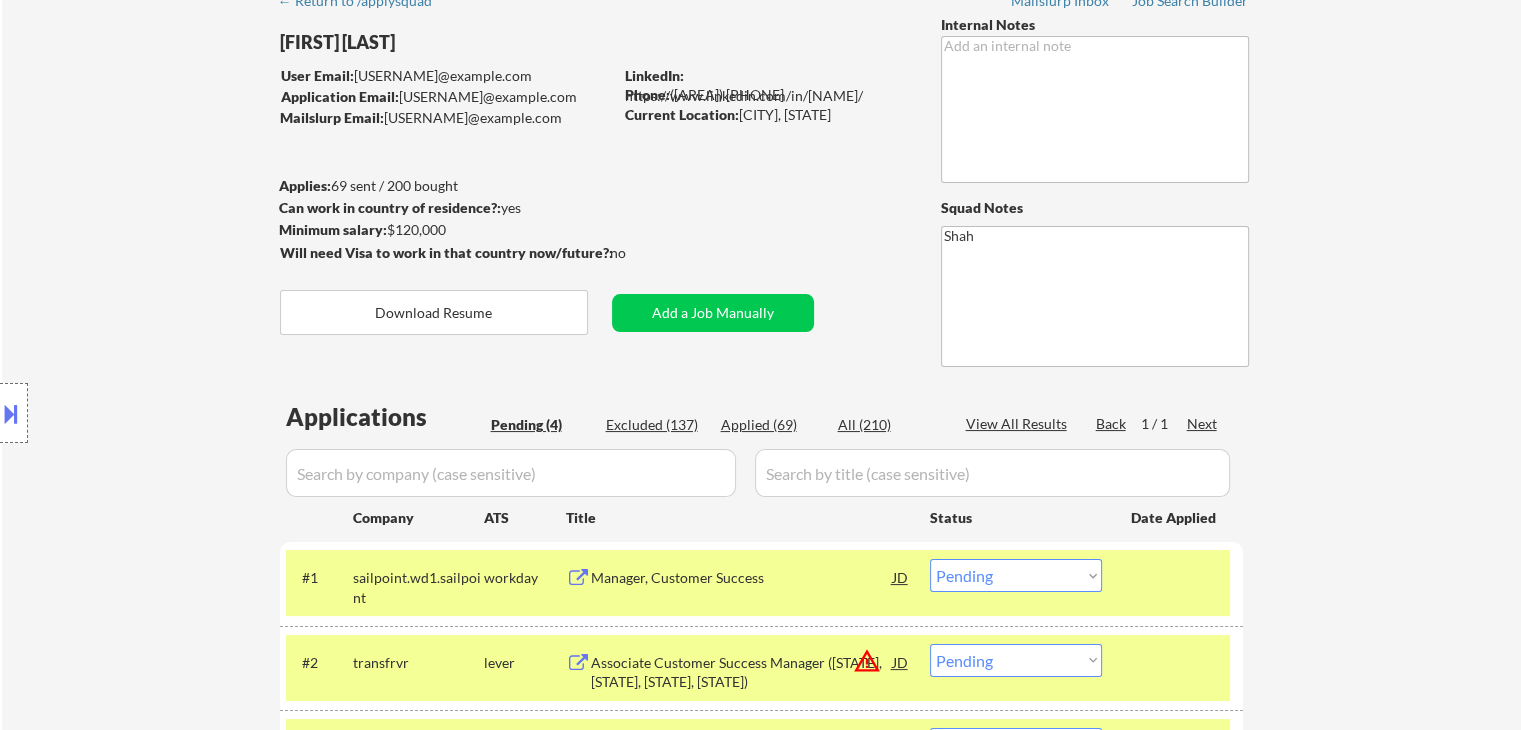 select on ""pending"" 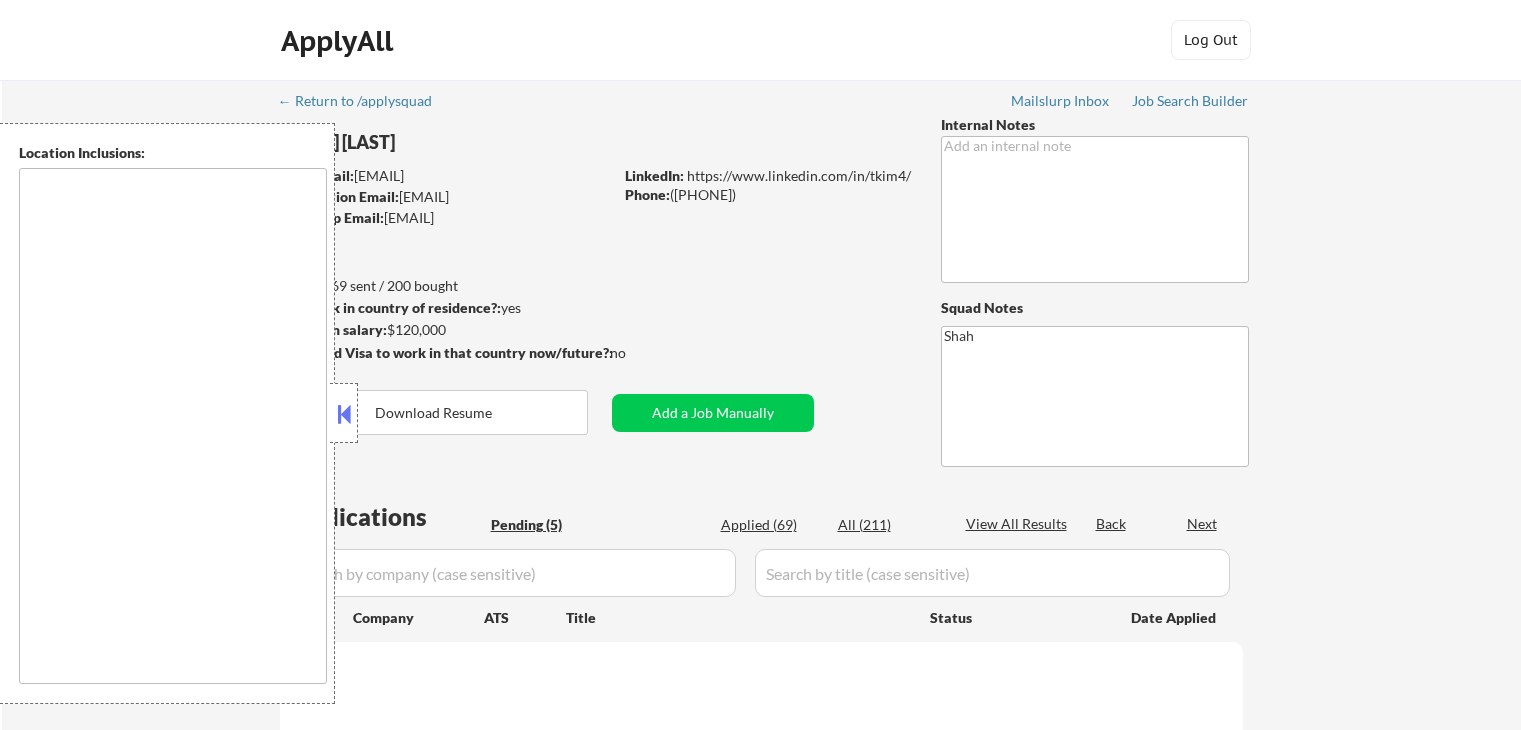 type on "[CITY], [STATE]   [CITY], [STATE]   [CITY], [STATE]   [CITY], [STATE]   [CITY], [STATE]   [CITY], [STATE]   [CITY], [STATE]   [CITY], [STATE]   [CITY], [STATE]   [CITY], [STATE]   [CITY], [STATE]   [CITY], [STATE]   [CITY], [STATE]   [CITY], [STATE]   [CITY], [STATE]   [CITY], [STATE]   [CITY], [STATE]   [CITY], [STATE]   [CITY], [STATE]   [CITY], [STATE]   [CITY], [STATE]   [CITY], [STATE]   [CITY], [STATE]   [CITY], [STATE]   [CITY], [STATE]   [CITY], [STATE]   [CITY], [STATE]   [CITY], [STATE]   [CITY], [STATE]   [CITY], [STATE]   [CITY], [STATE]" 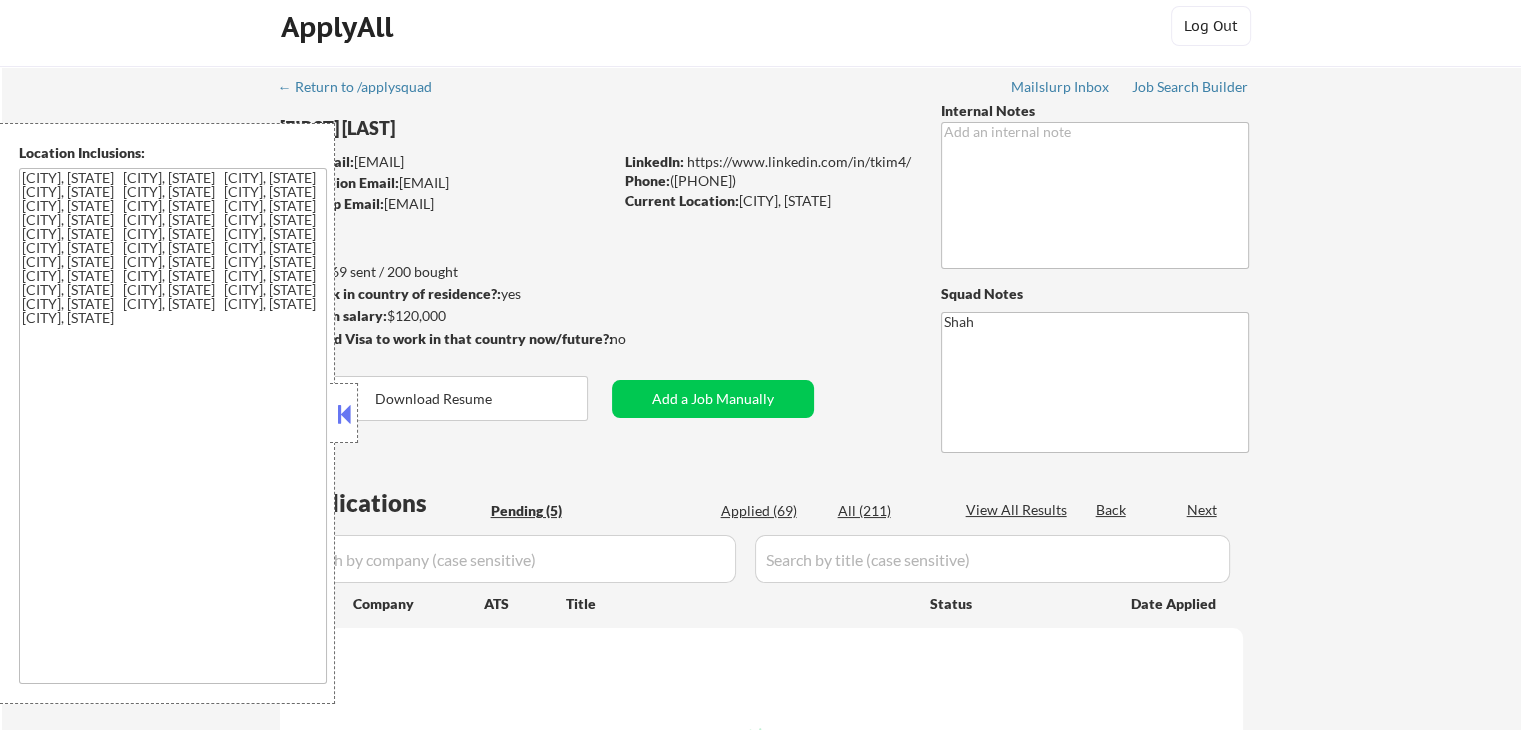 scroll, scrollTop: 100, scrollLeft: 0, axis: vertical 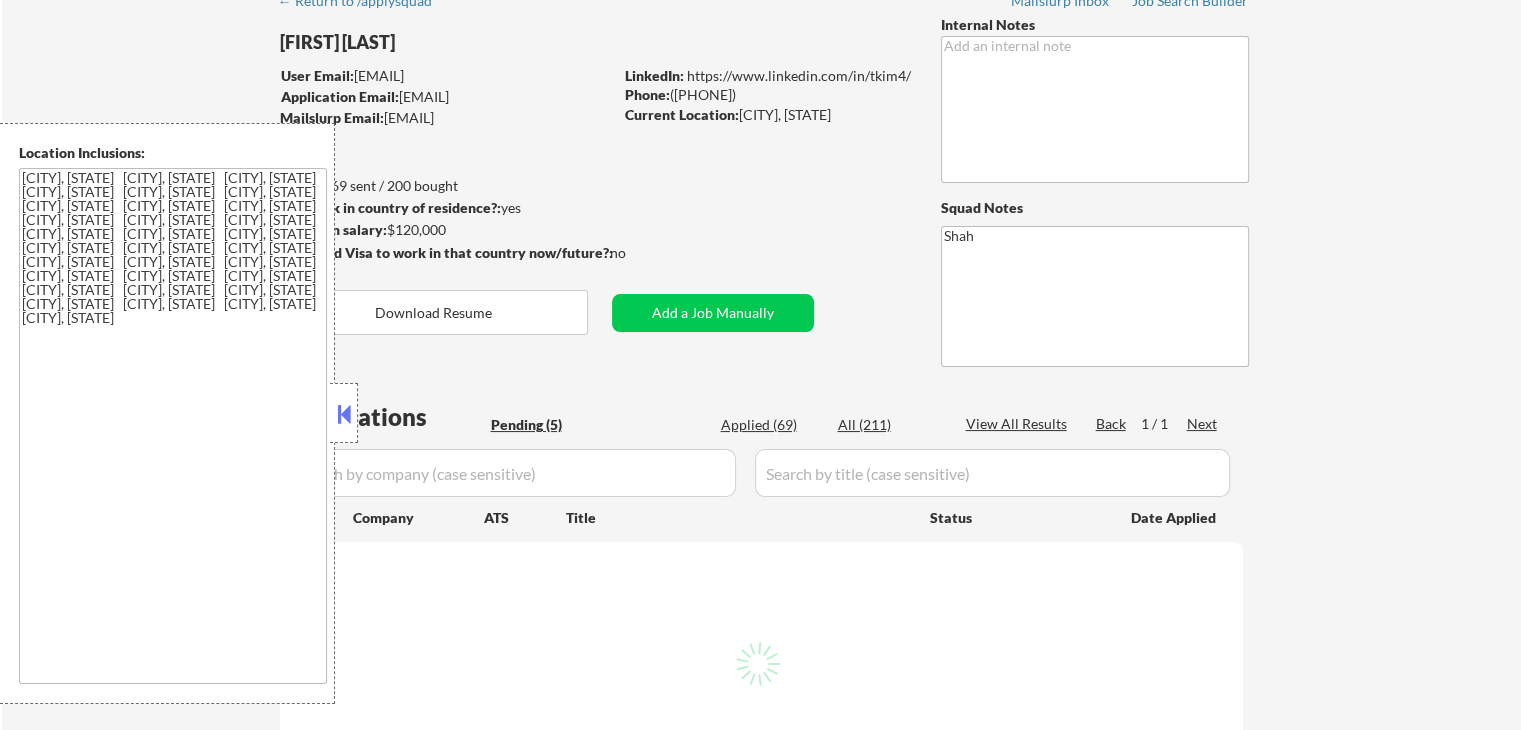 select on ""pending"" 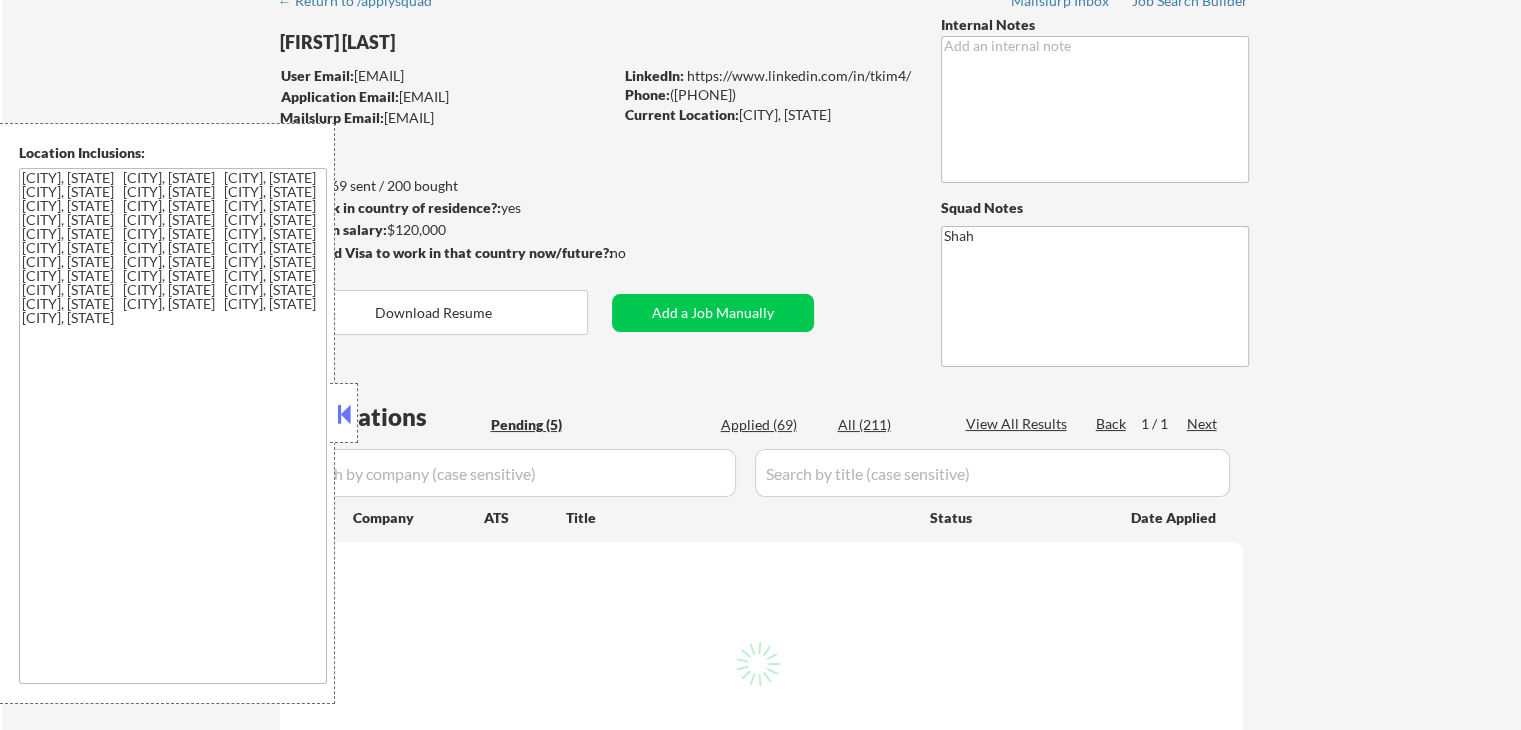 select on ""pending"" 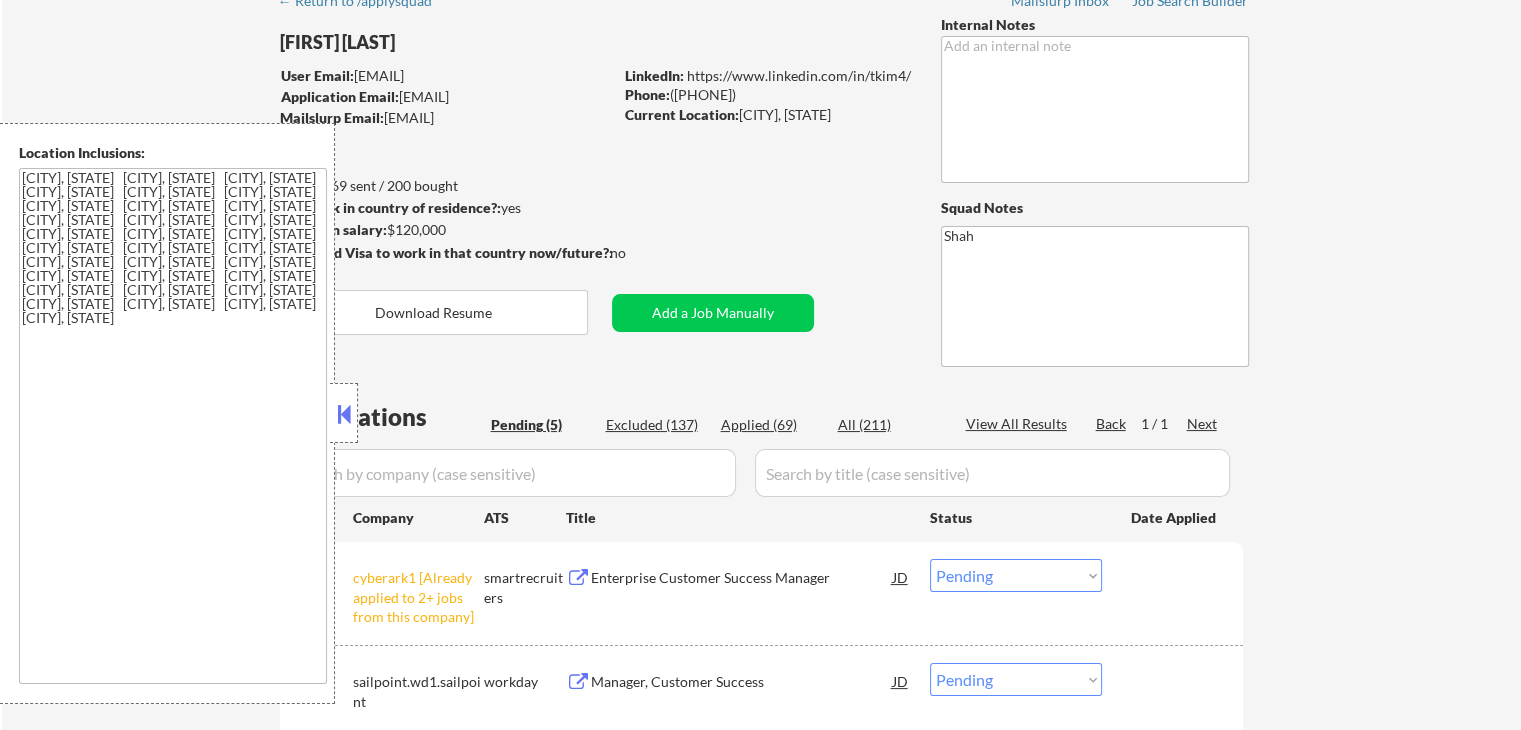 scroll, scrollTop: 500, scrollLeft: 0, axis: vertical 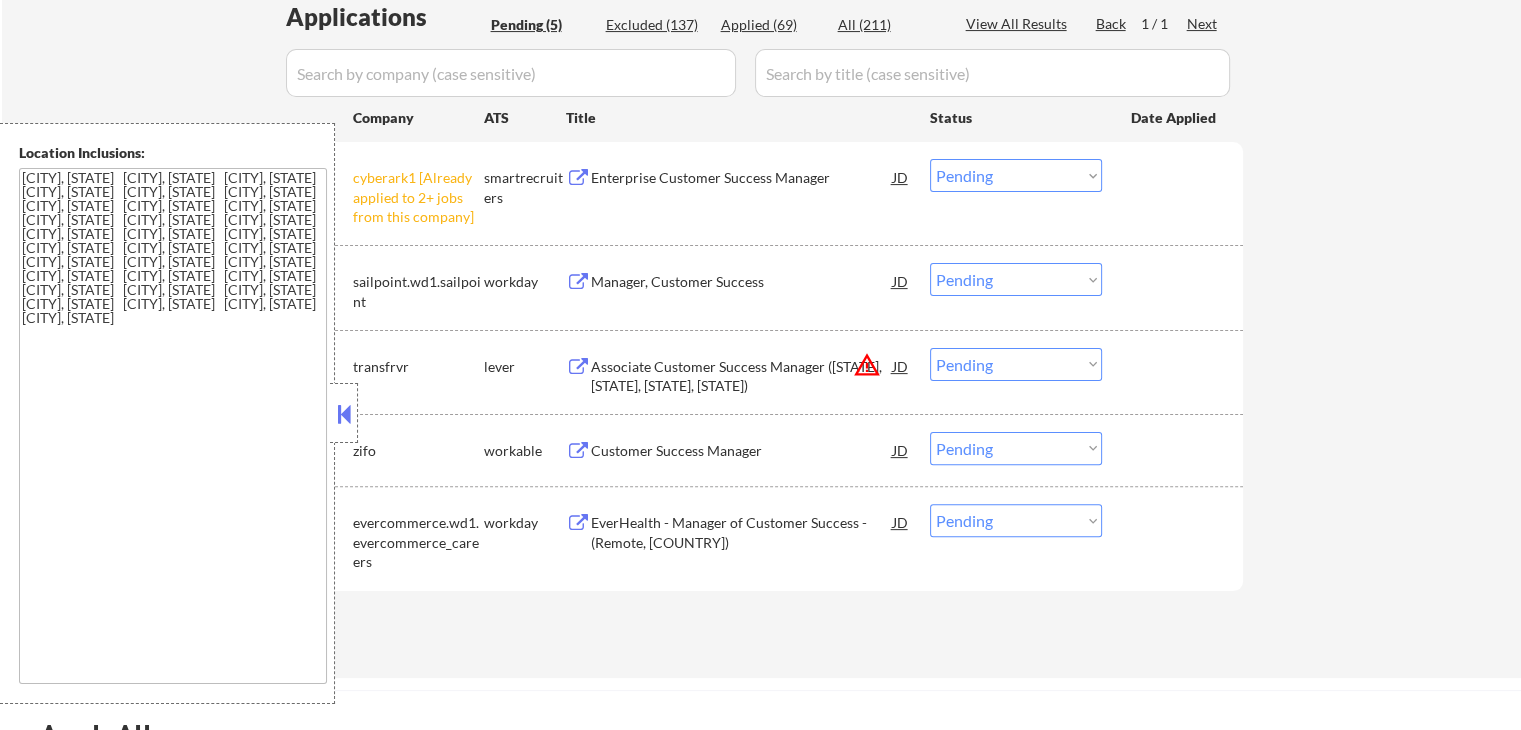 click at bounding box center [344, 414] 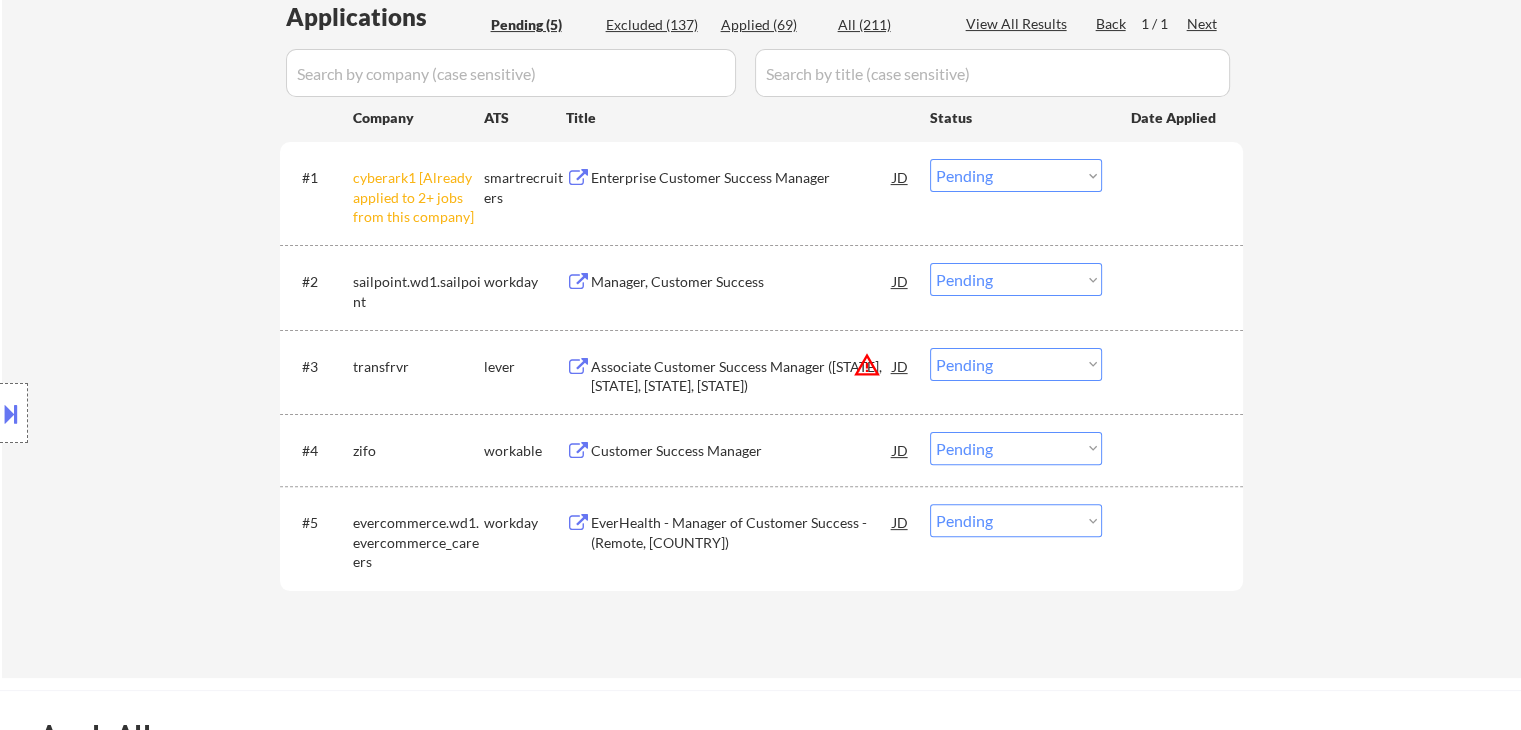 click on "Choose an option... Pending Applied Excluded (Questions) Excluded (Expired) Excluded (Location) Excluded (Bad Match) Excluded (Blocklist) Excluded (Salary) Excluded (Other)" at bounding box center [1016, 175] 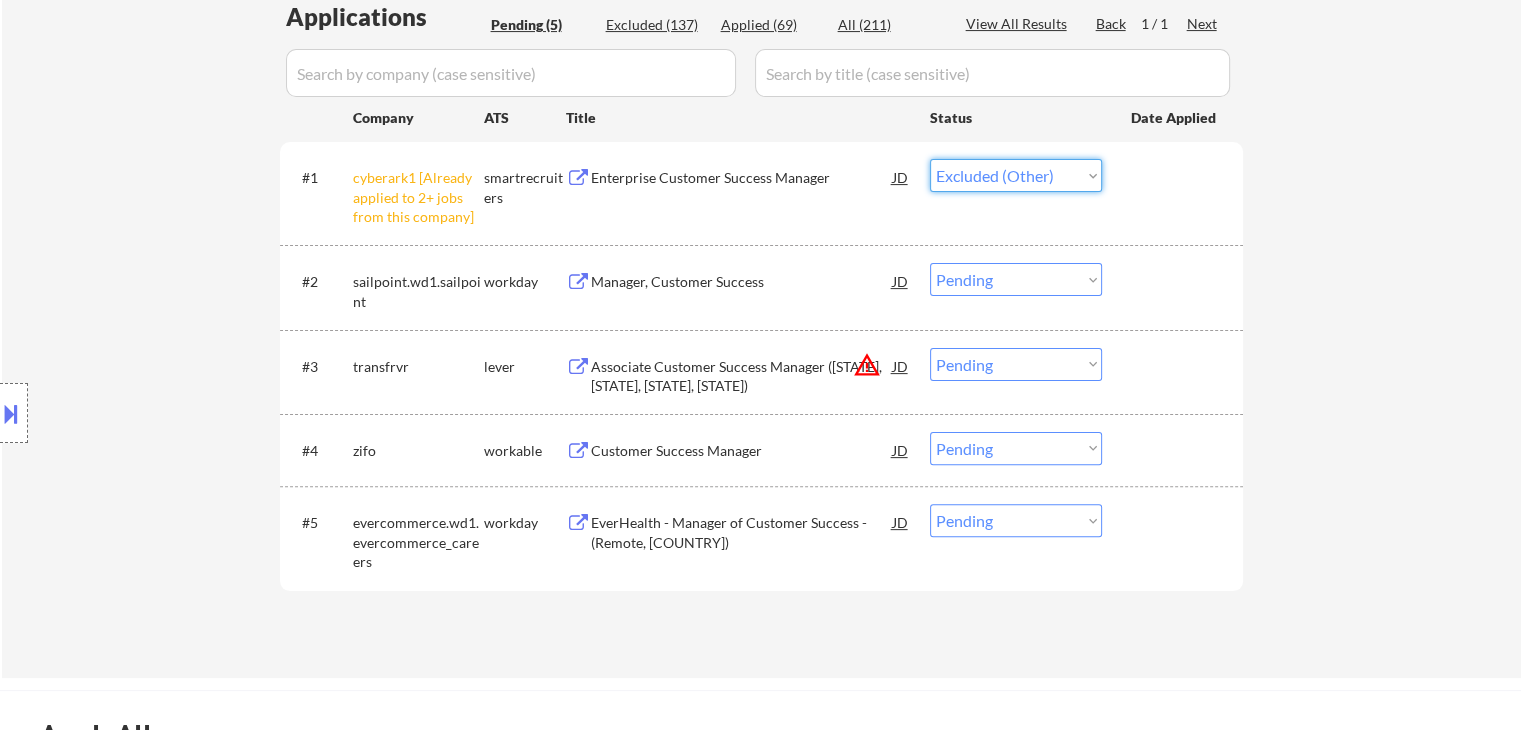 click on "Choose an option... Pending Applied Excluded (Questions) Excluded (Expired) Excluded (Location) Excluded (Bad Match) Excluded (Blocklist) Excluded (Salary) Excluded (Other)" at bounding box center [1016, 175] 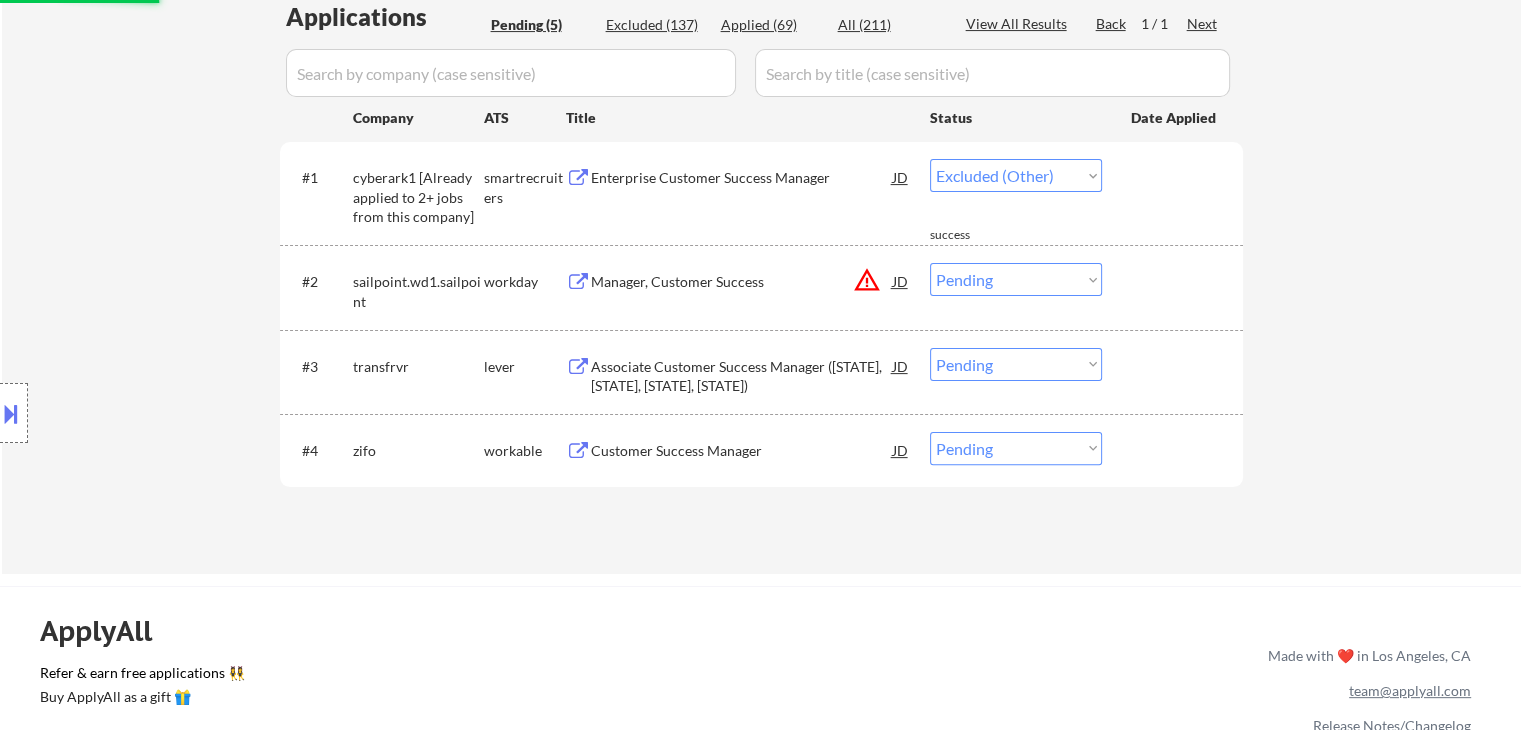 select on ""pending"" 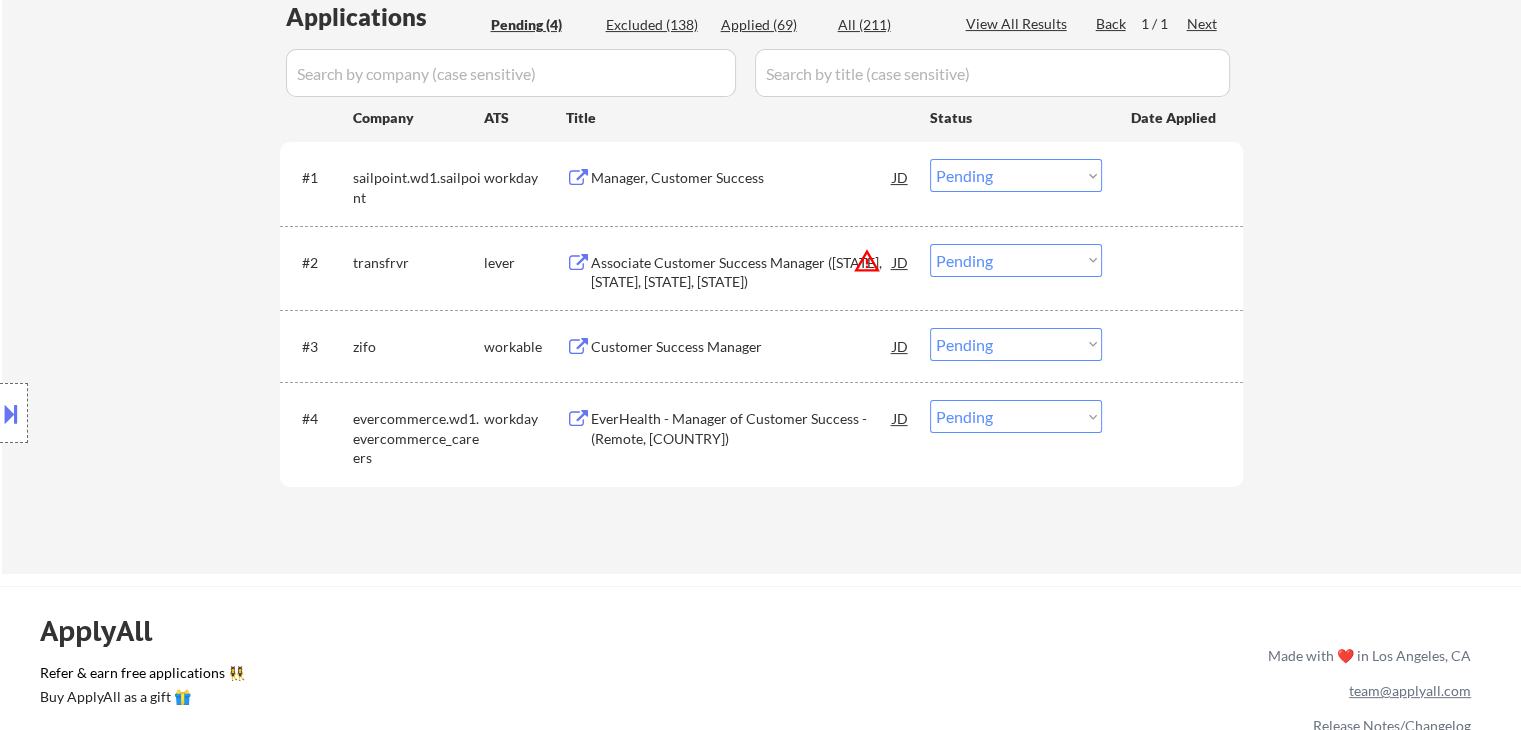 click on "Customer Success Manager" at bounding box center [742, 347] 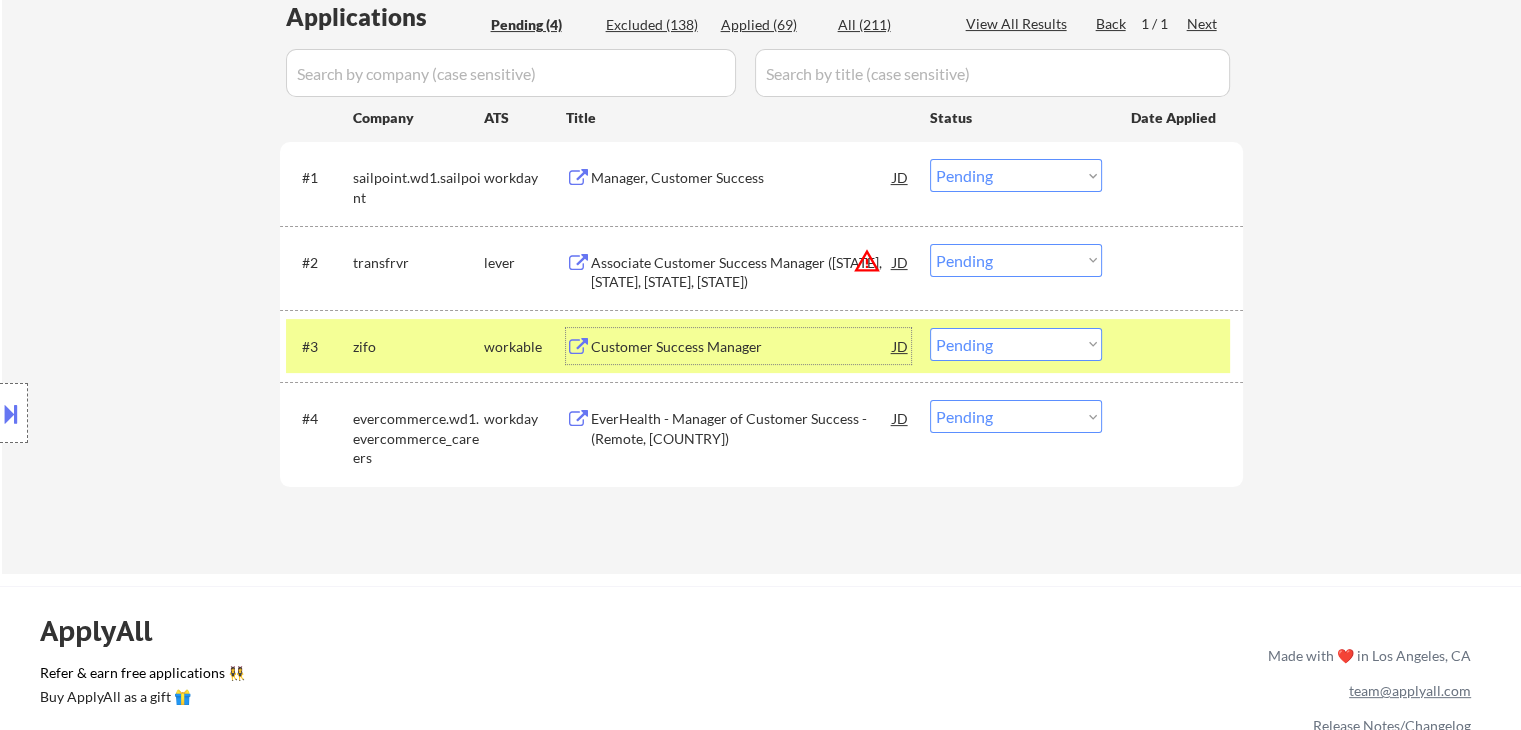 click on "Manager, Customer Success" at bounding box center (742, 178) 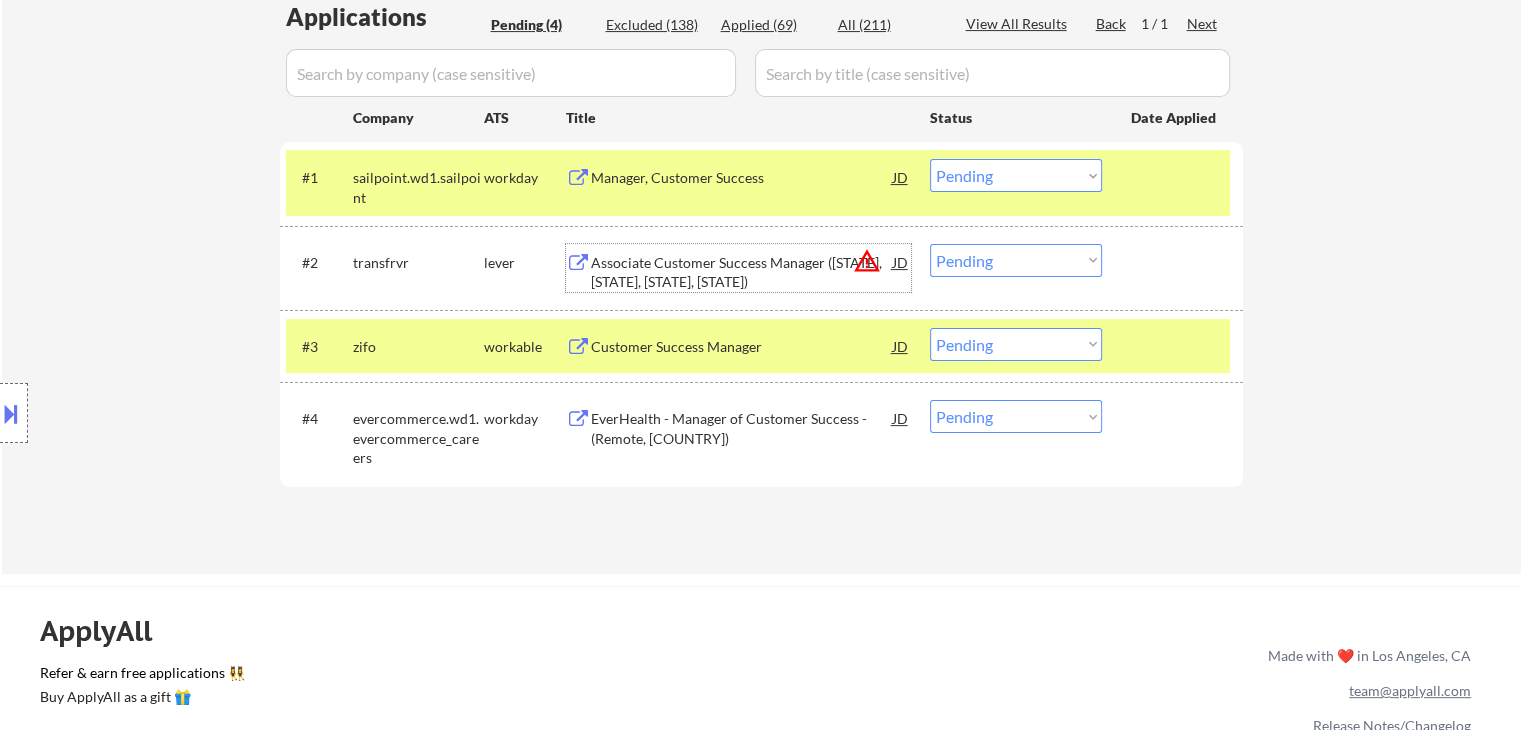 drag, startPoint x: 635, startPoint y: 270, endPoint x: 680, endPoint y: 471, distance: 205.97572 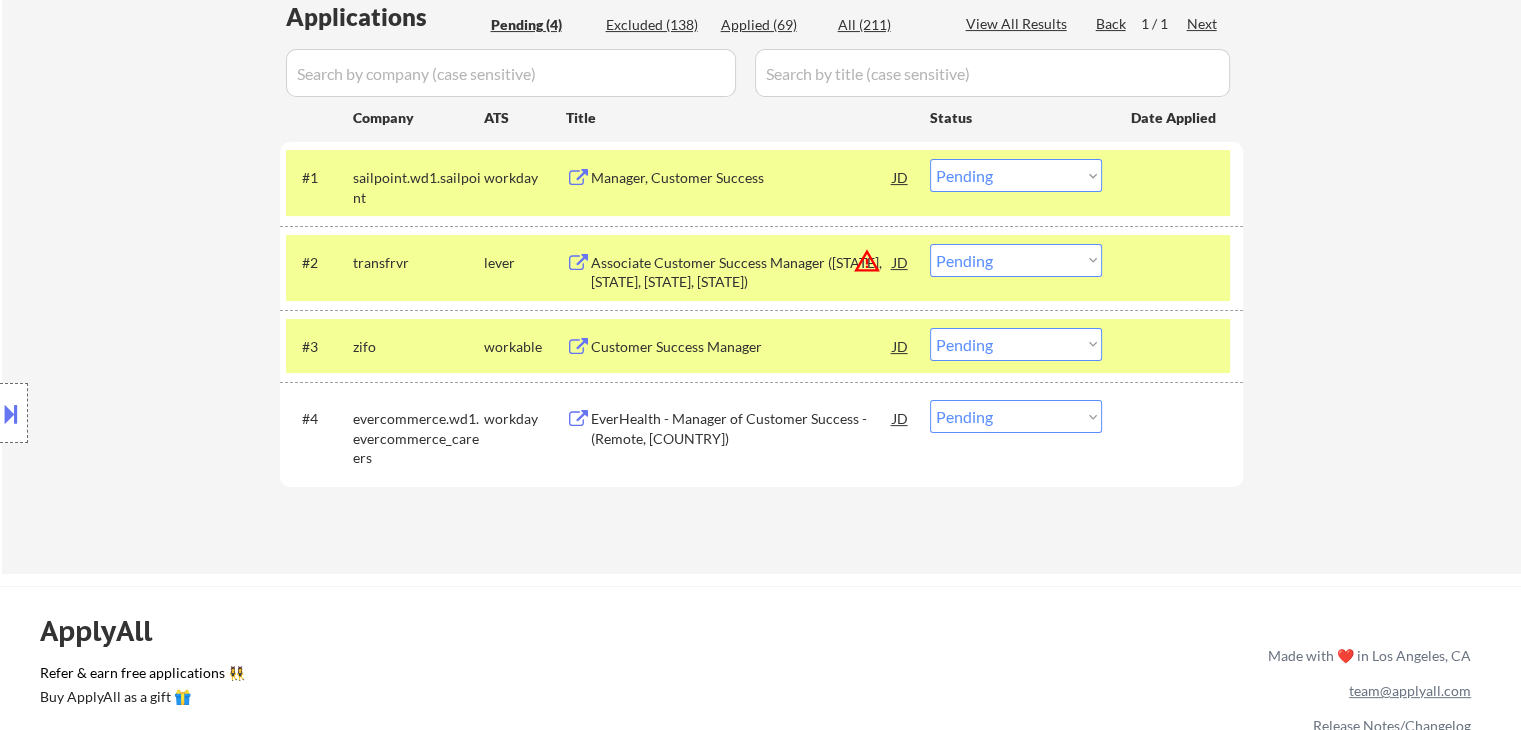 click on "EverHealth - Manager of Customer Success - (Remote, [COUNTRY])" at bounding box center (742, 428) 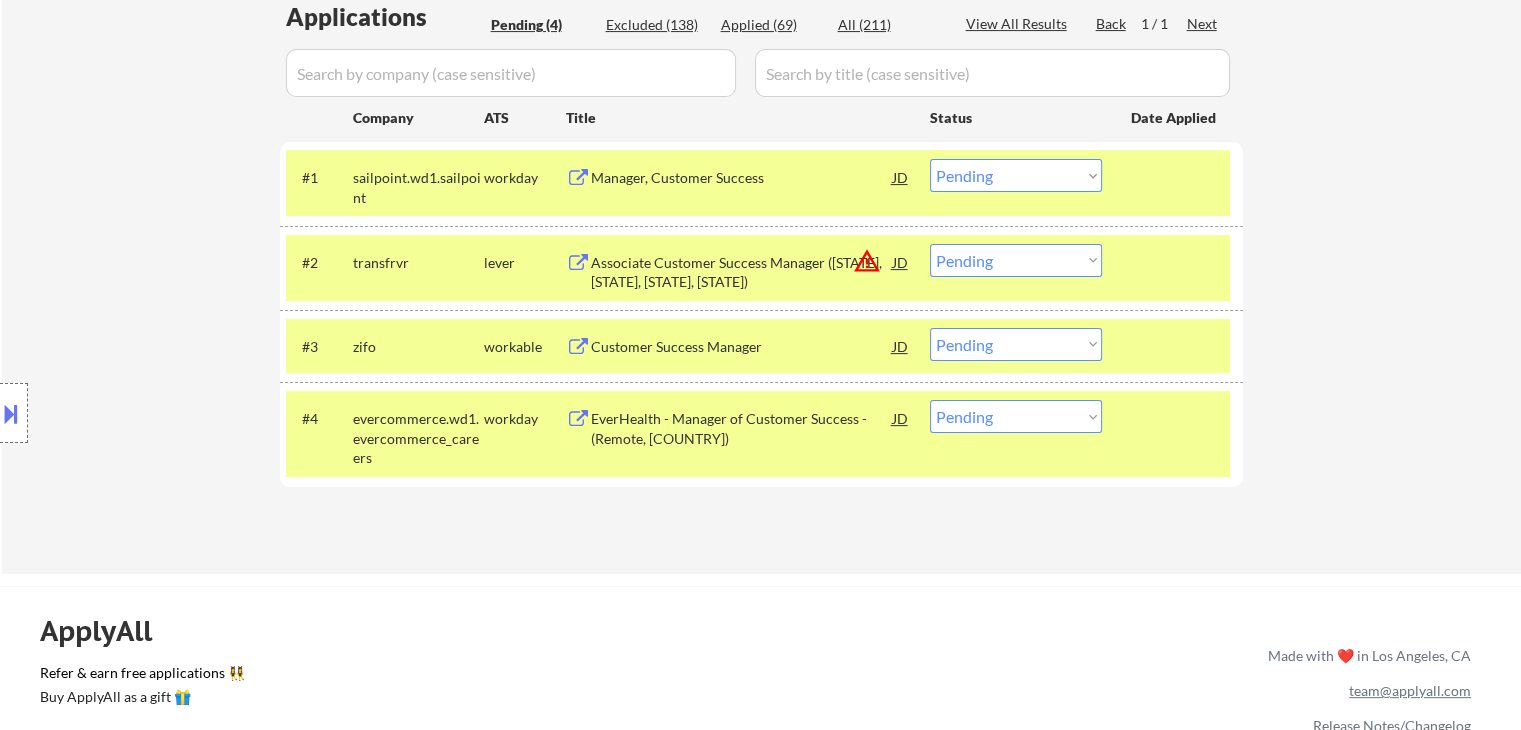 click at bounding box center (11, 413) 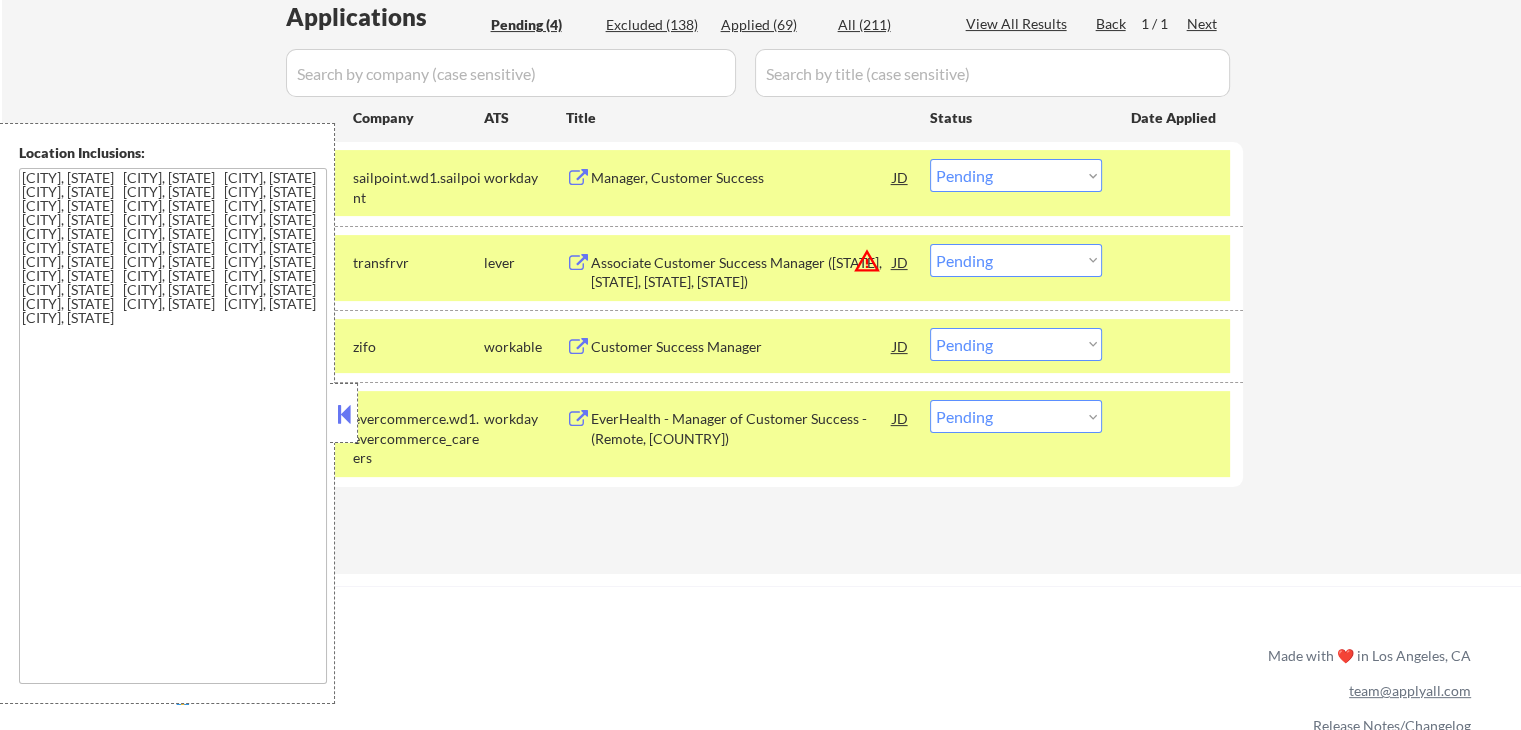 drag, startPoint x: 356, startPoint y: 429, endPoint x: 304, endPoint y: 487, distance: 77.89737 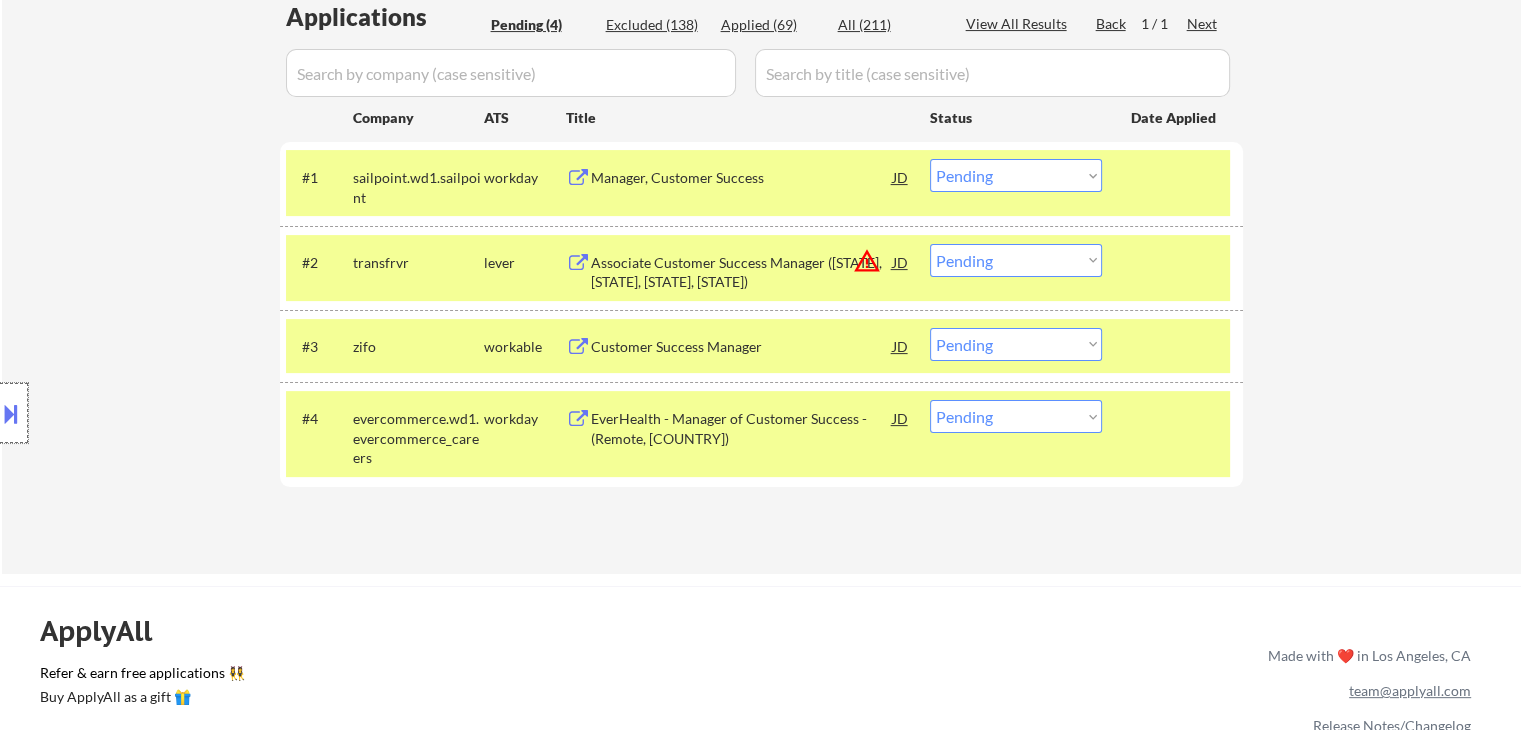 click at bounding box center [14, 413] 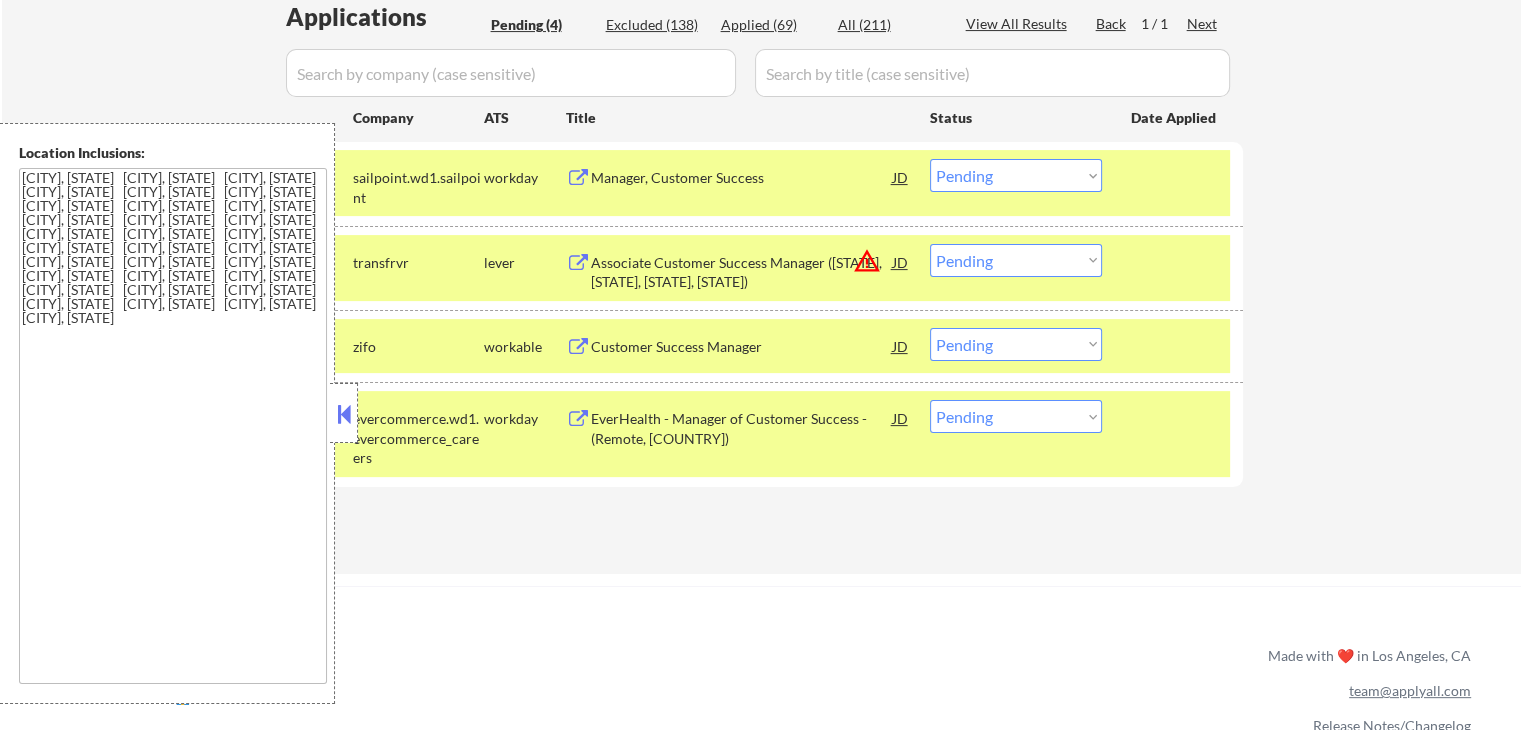 drag, startPoint x: 341, startPoint y: 425, endPoint x: 251, endPoint y: 586, distance: 184.44783 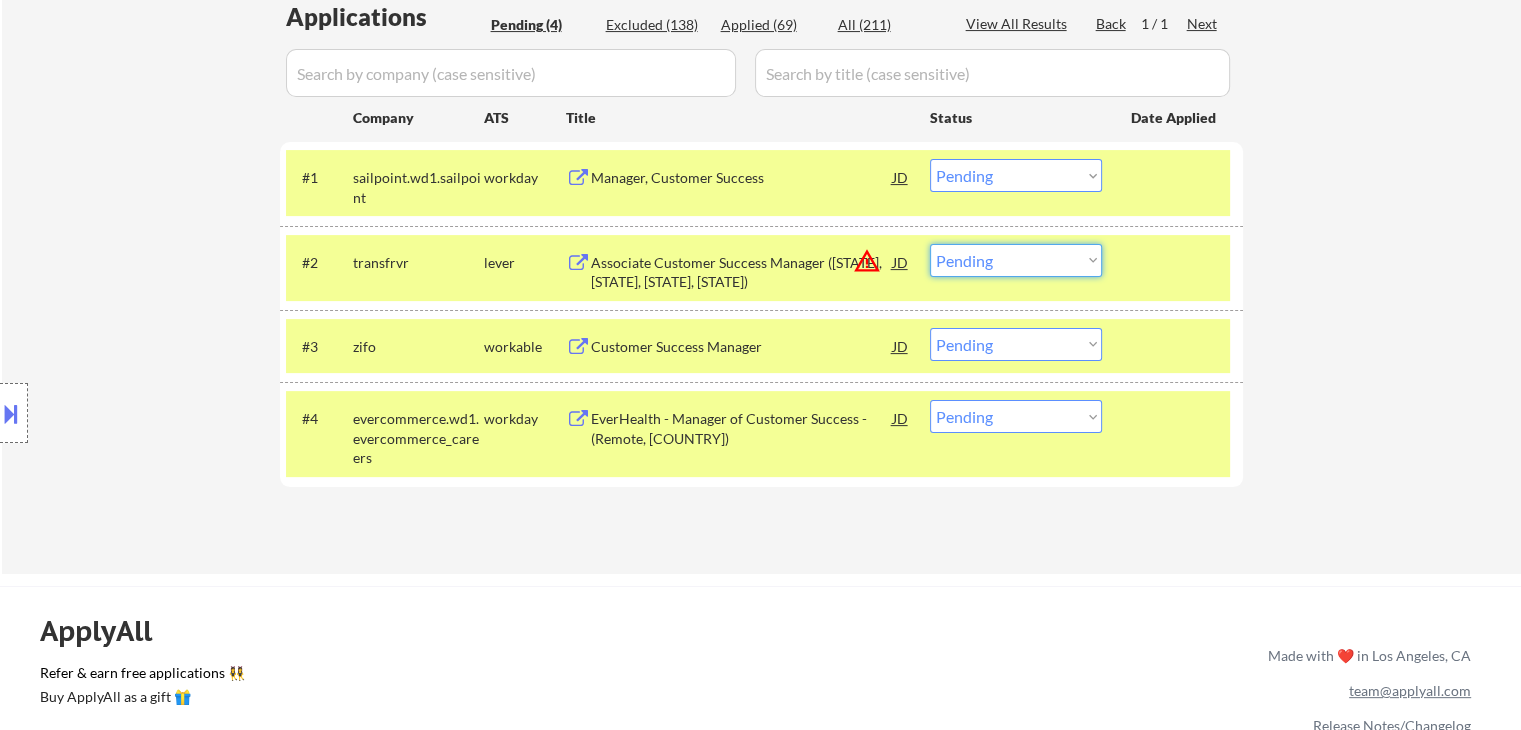 click on "Choose an option... Pending Applied Excluded (Questions) Excluded (Expired) Excluded (Location) Excluded (Bad Match) Excluded (Blocklist) Excluded (Salary) Excluded (Other)" at bounding box center [1016, 260] 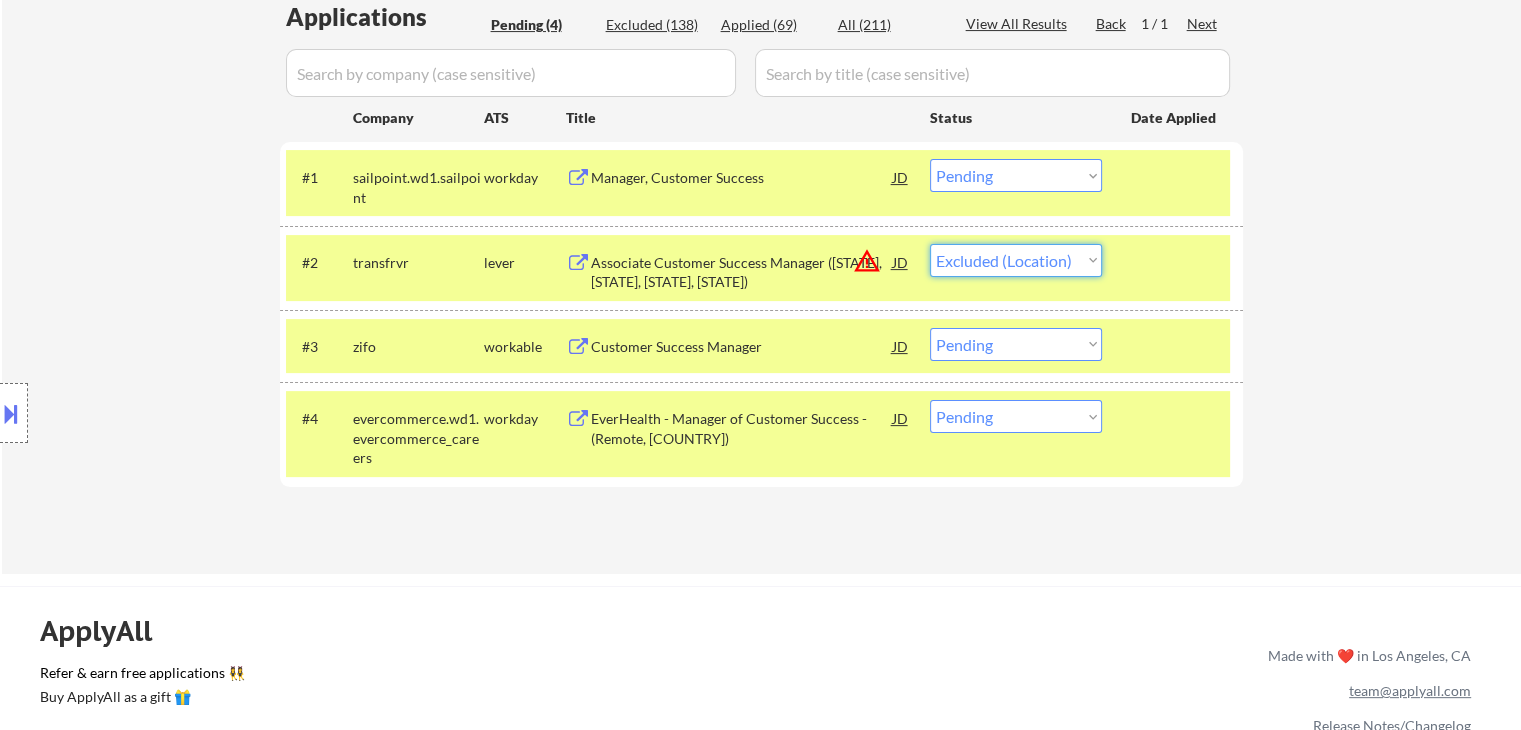 click on "Choose an option... Pending Applied Excluded (Questions) Excluded (Expired) Excluded (Location) Excluded (Bad Match) Excluded (Blocklist) Excluded (Salary) Excluded (Other)" at bounding box center (1016, 260) 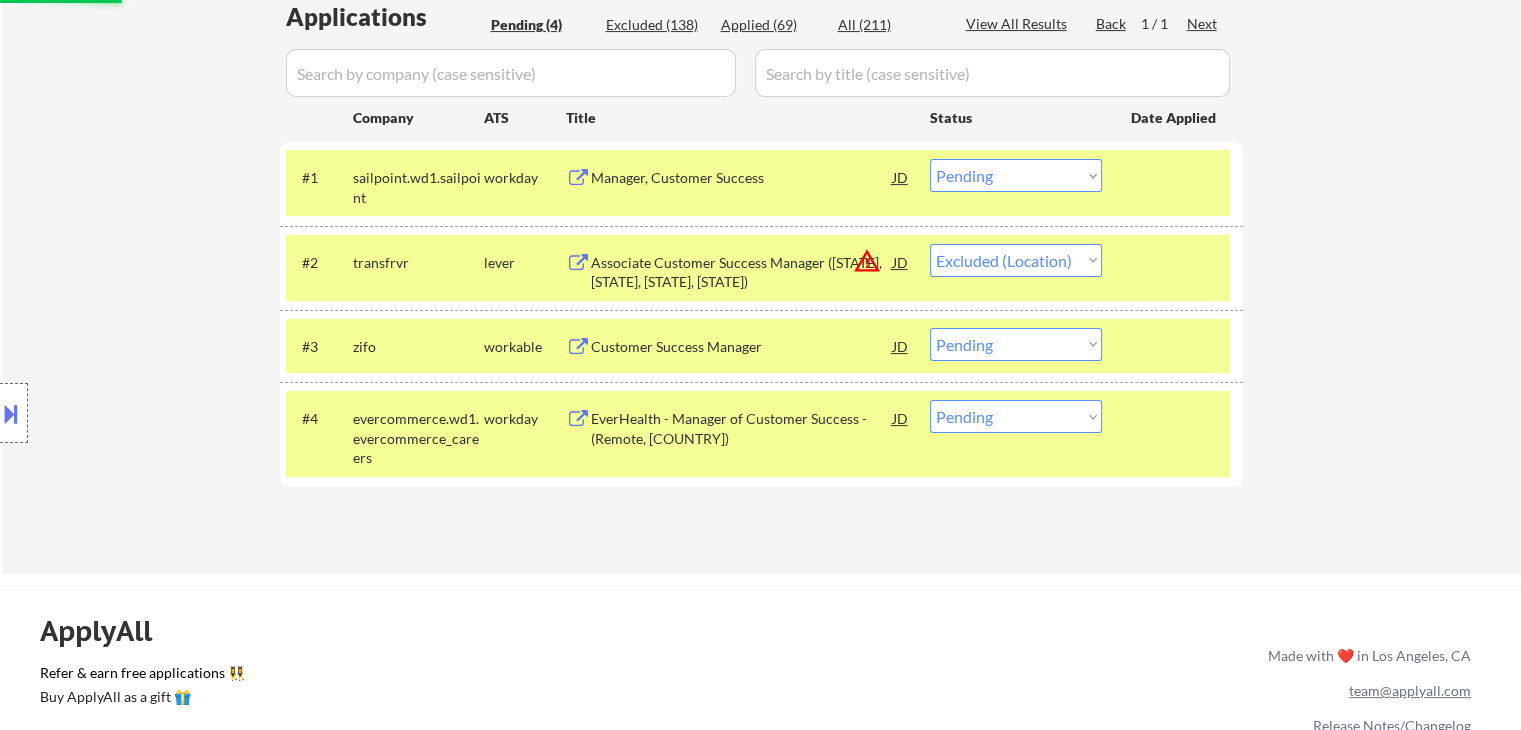 select on ""pending"" 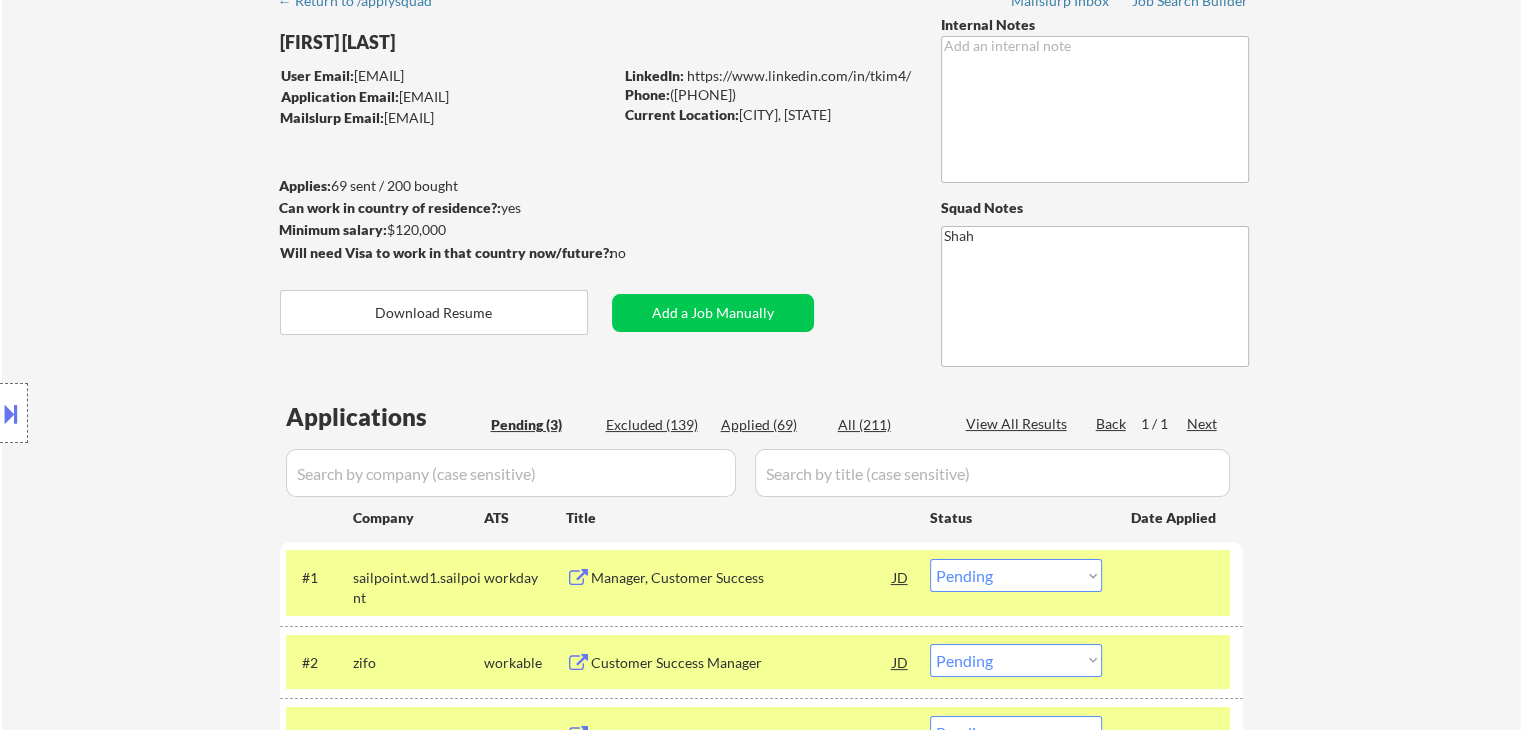 scroll, scrollTop: 500, scrollLeft: 0, axis: vertical 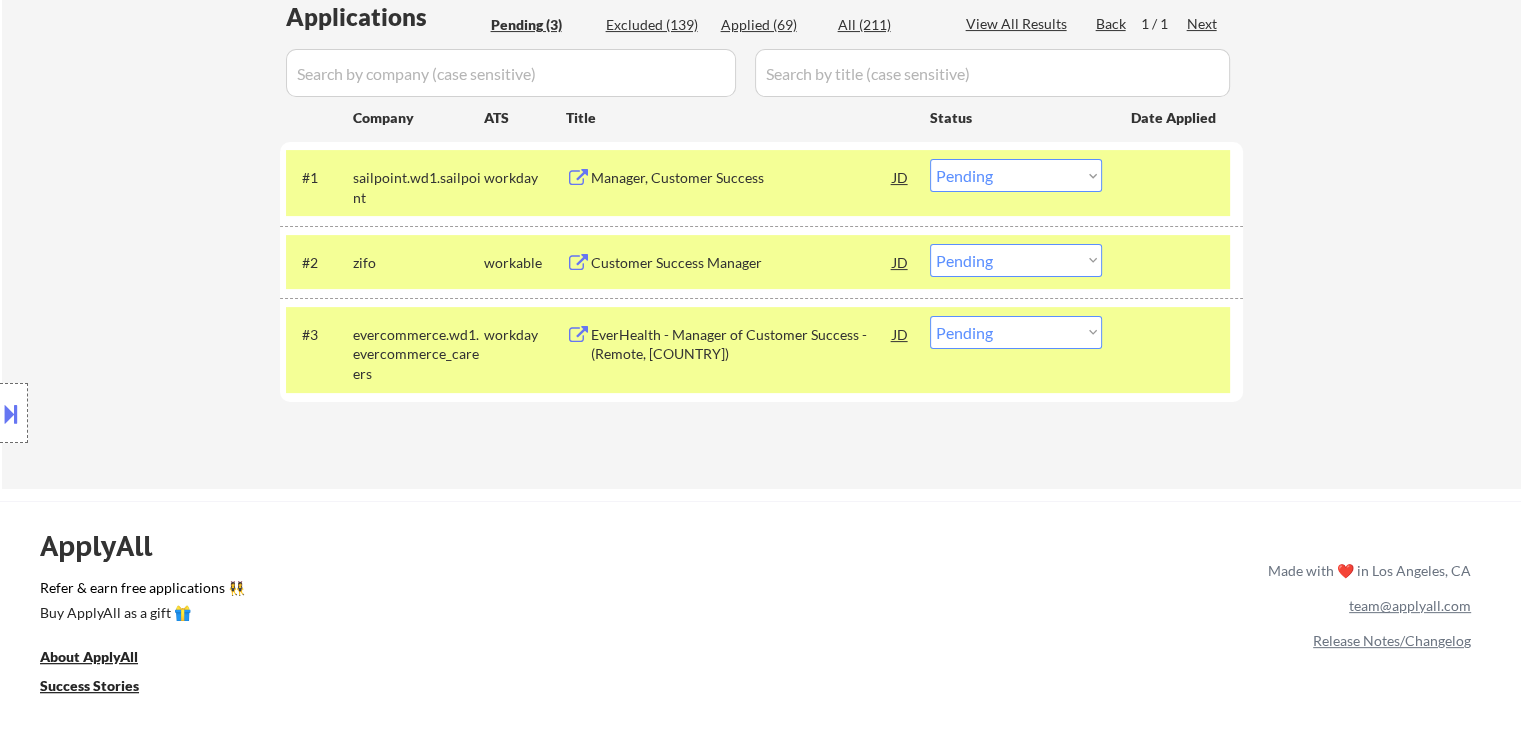 click on "Choose an option... Pending Applied Excluded (Questions) Excluded (Expired) Excluded (Location) Excluded (Bad Match) Excluded (Blocklist) Excluded (Salary) Excluded (Other)" at bounding box center [1016, 332] 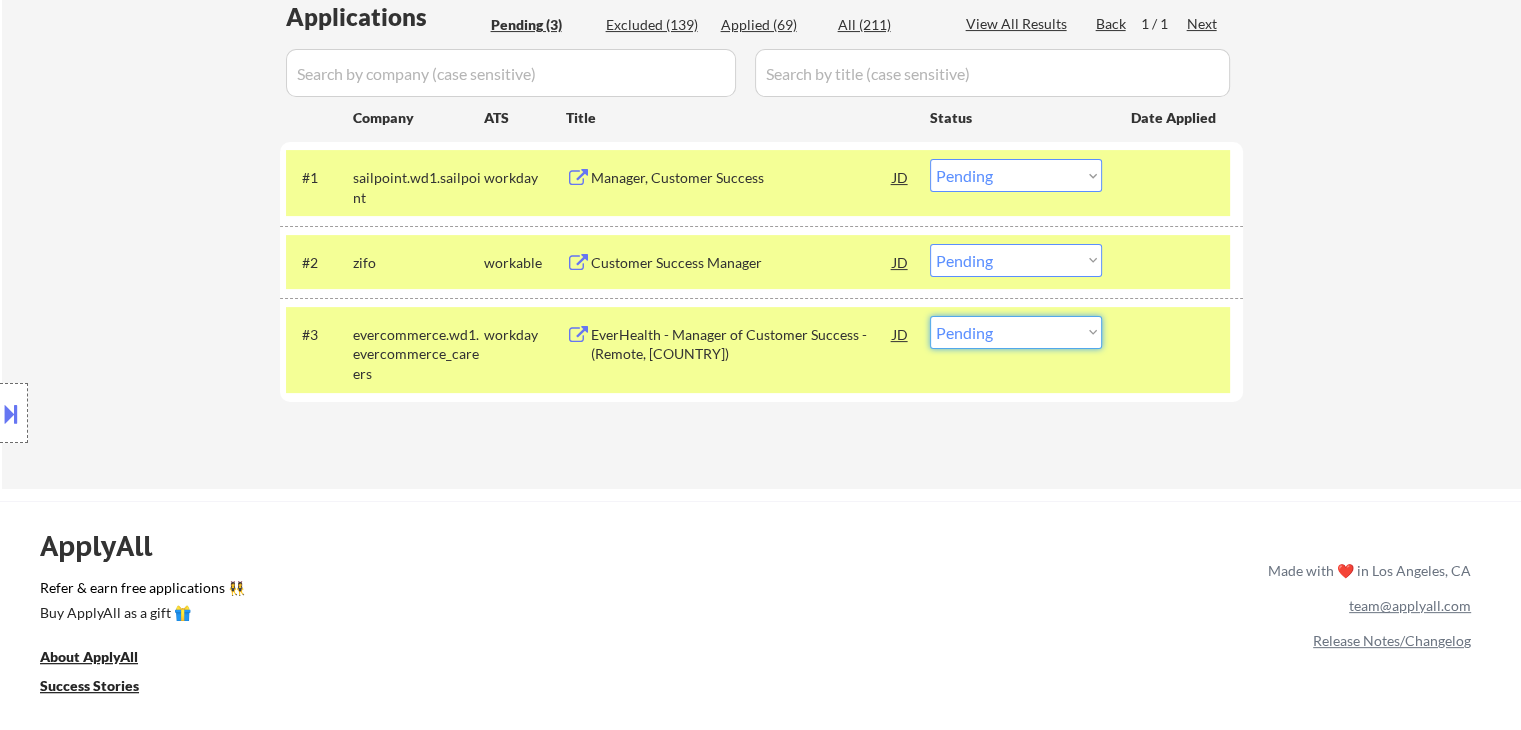 select on ""excluded__salary_"" 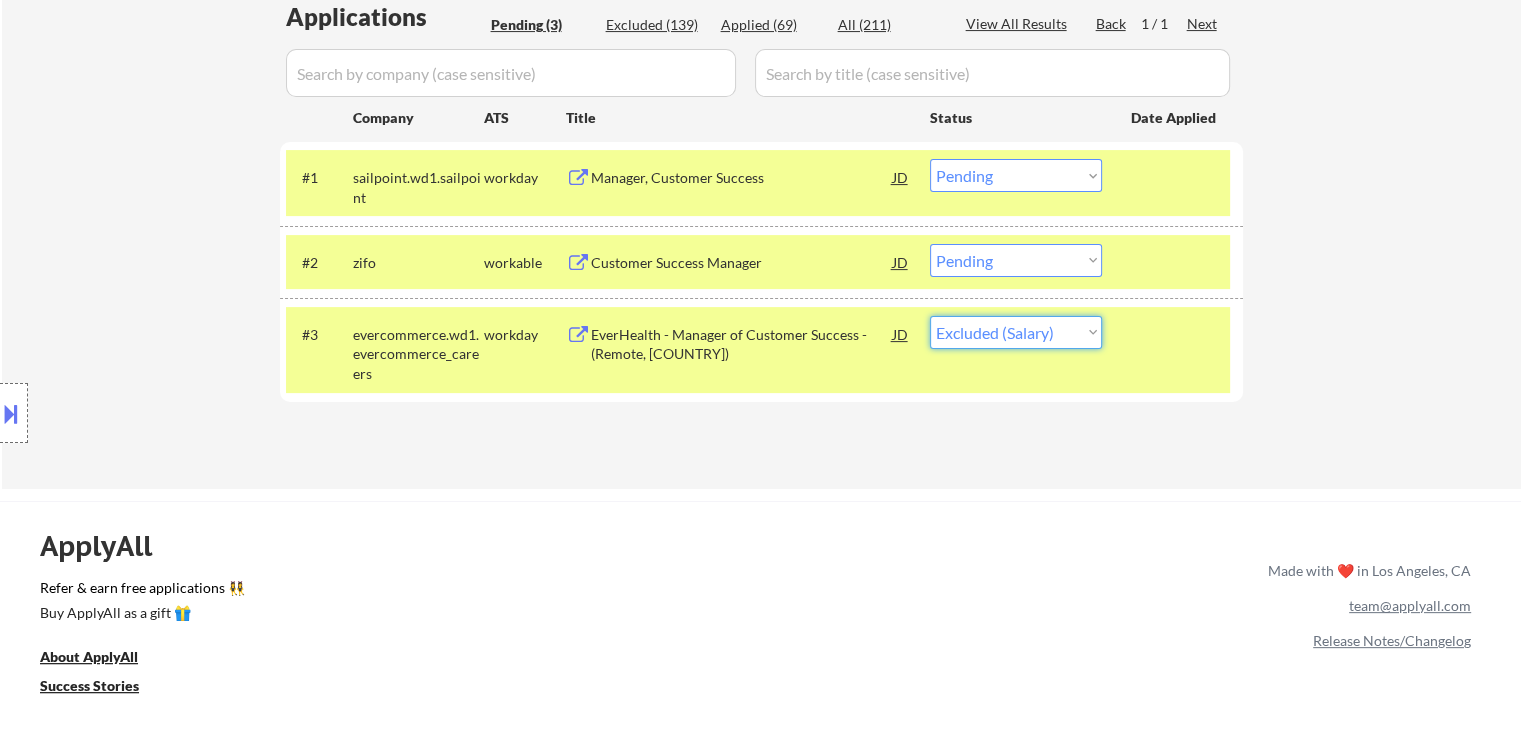 click on "Choose an option... Pending Applied Excluded (Questions) Excluded (Expired) Excluded (Location) Excluded (Bad Match) Excluded (Blocklist) Excluded (Salary) Excluded (Other)" at bounding box center (1016, 332) 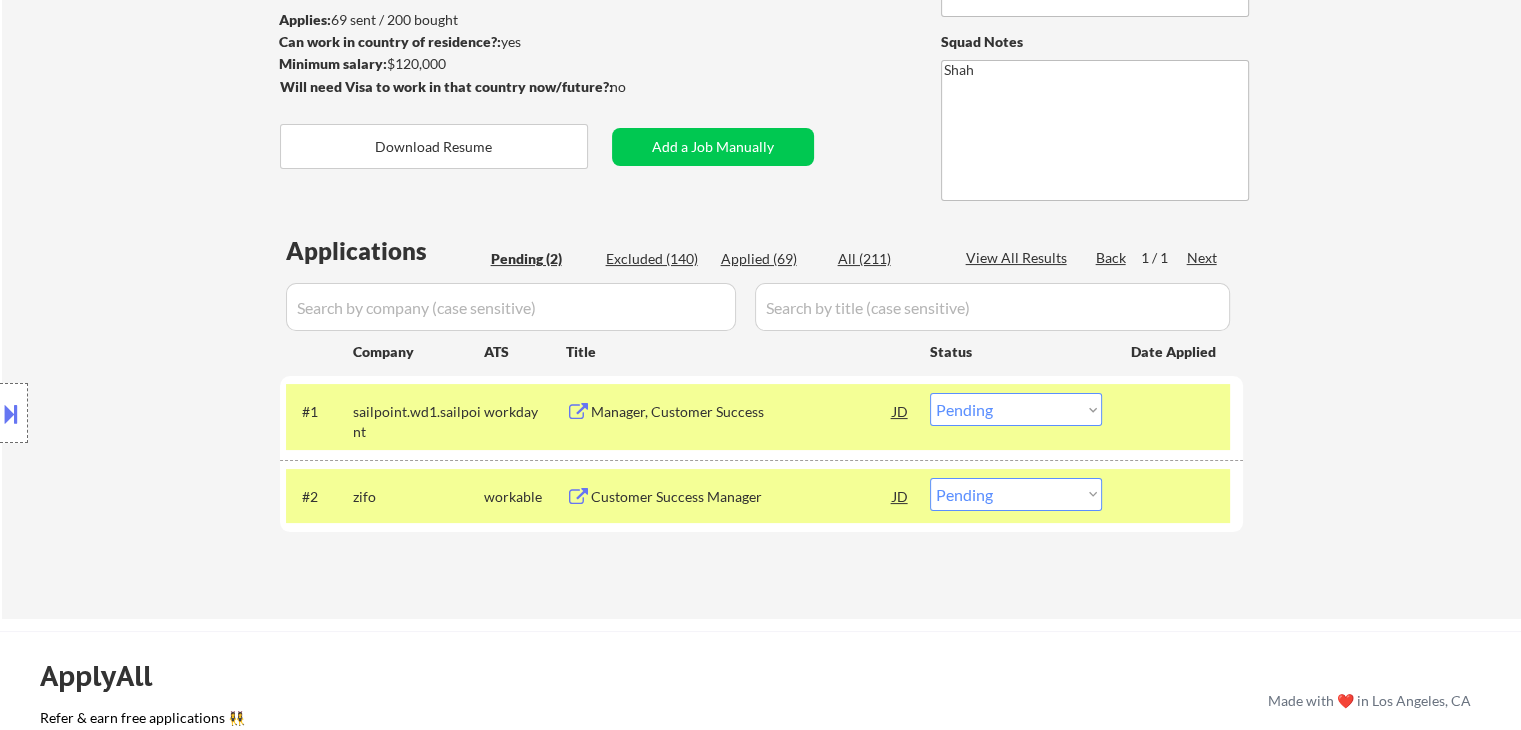 scroll, scrollTop: 300, scrollLeft: 0, axis: vertical 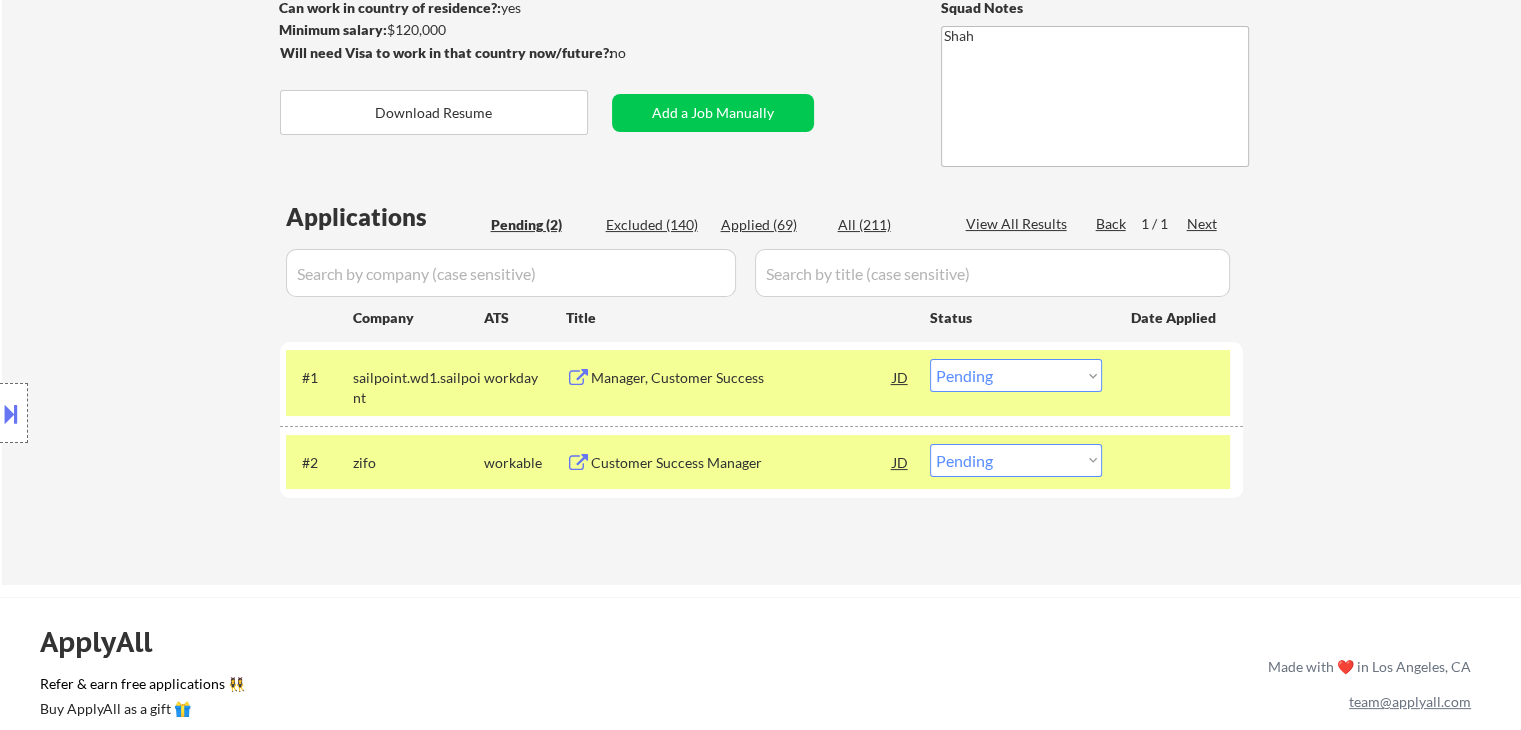 click on "Choose an option... Pending Applied Excluded (Questions) Excluded (Expired) Excluded (Location) Excluded (Bad Match) Excluded (Blocklist) Excluded (Salary) Excluded (Other)" at bounding box center [1016, 460] 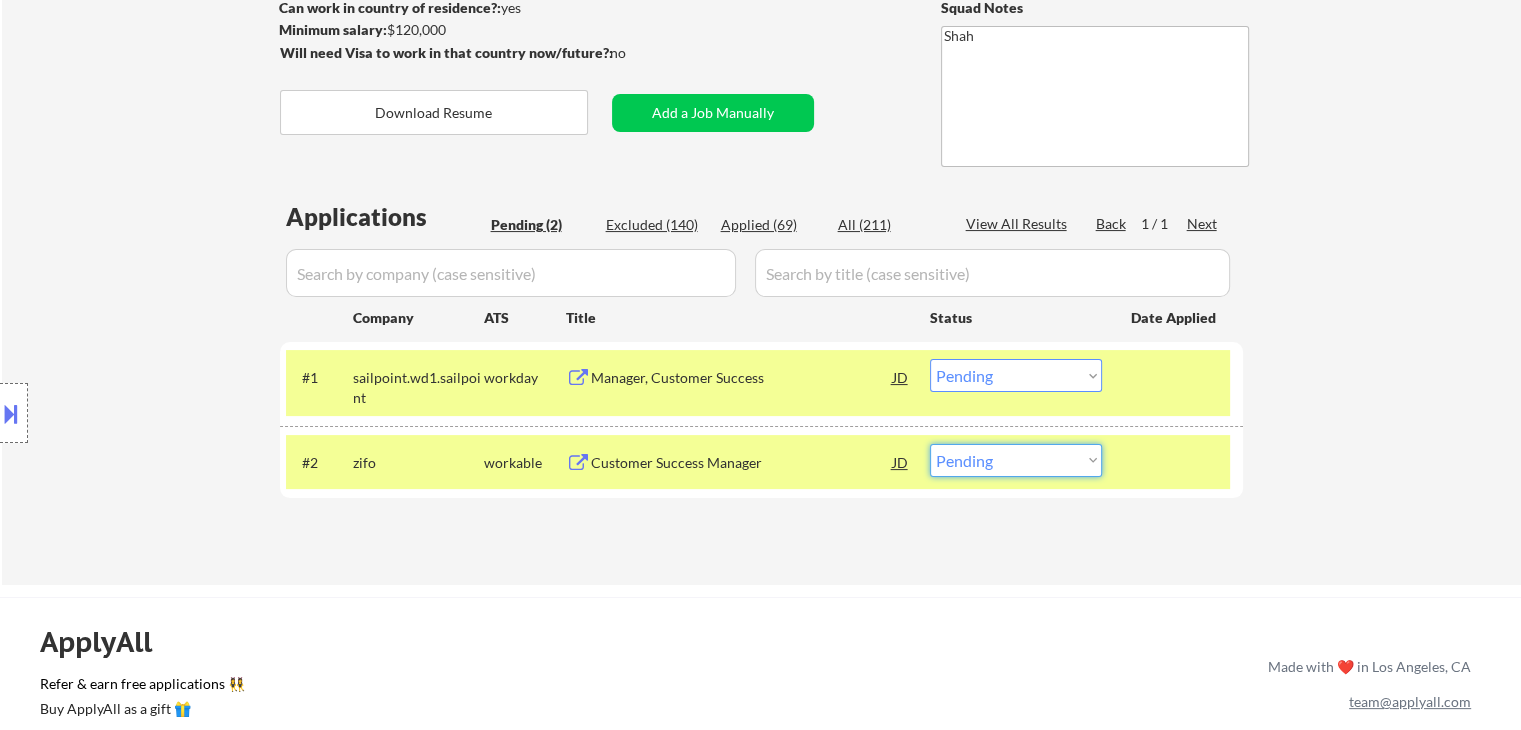 select on ""applied"" 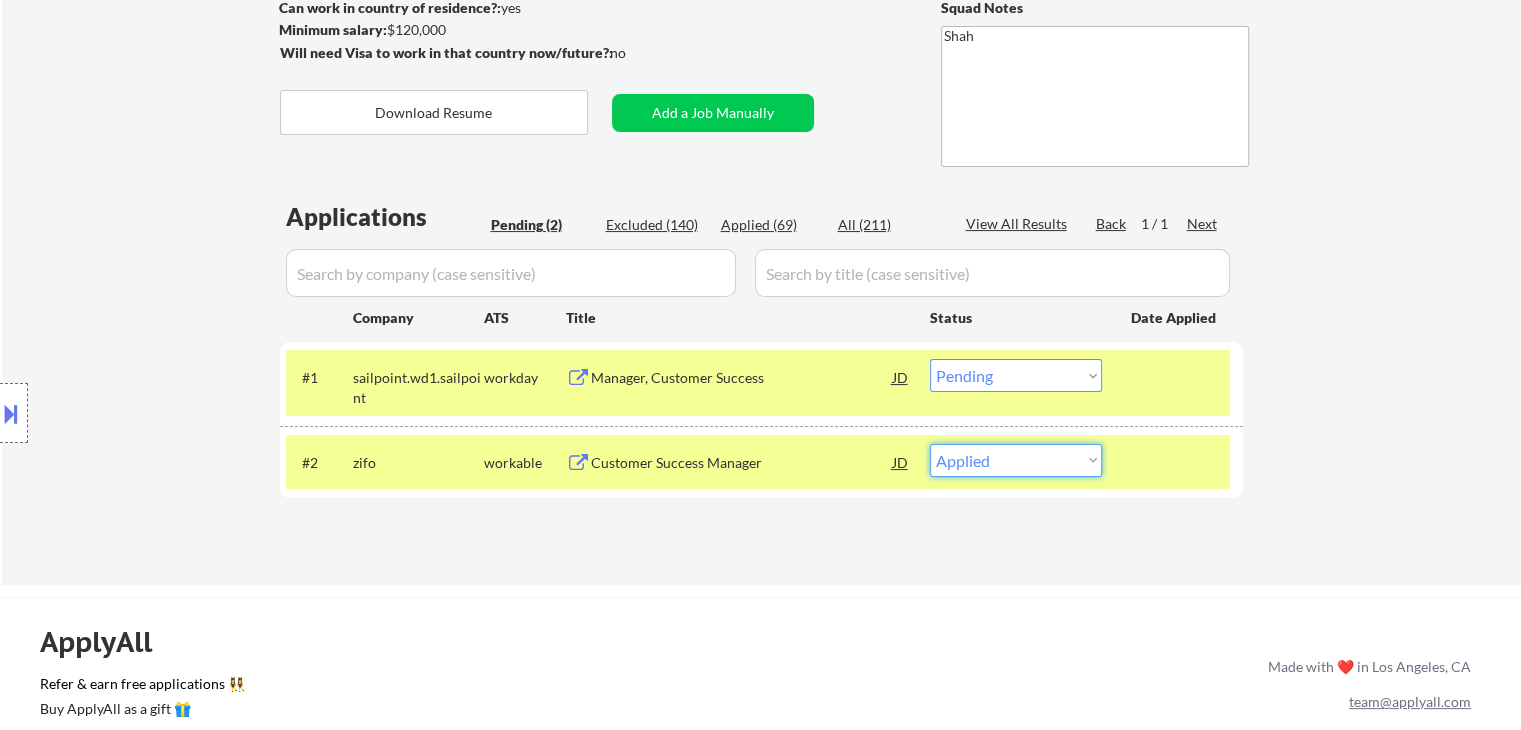 click on "Choose an option... Pending Applied Excluded (Questions) Excluded (Expired) Excluded (Location) Excluded (Bad Match) Excluded (Blocklist) Excluded (Salary) Excluded (Other)" at bounding box center [1016, 460] 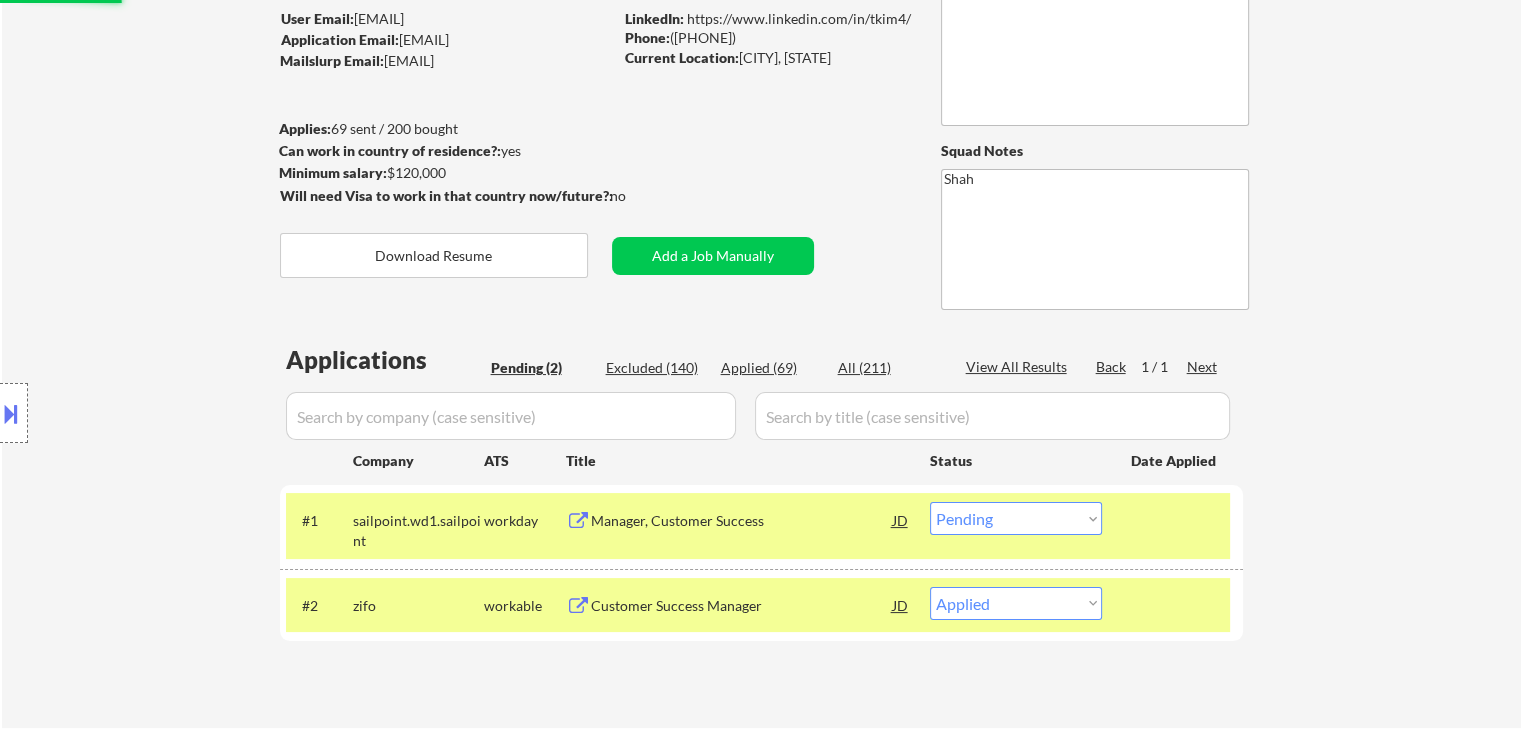 scroll, scrollTop: 100, scrollLeft: 0, axis: vertical 